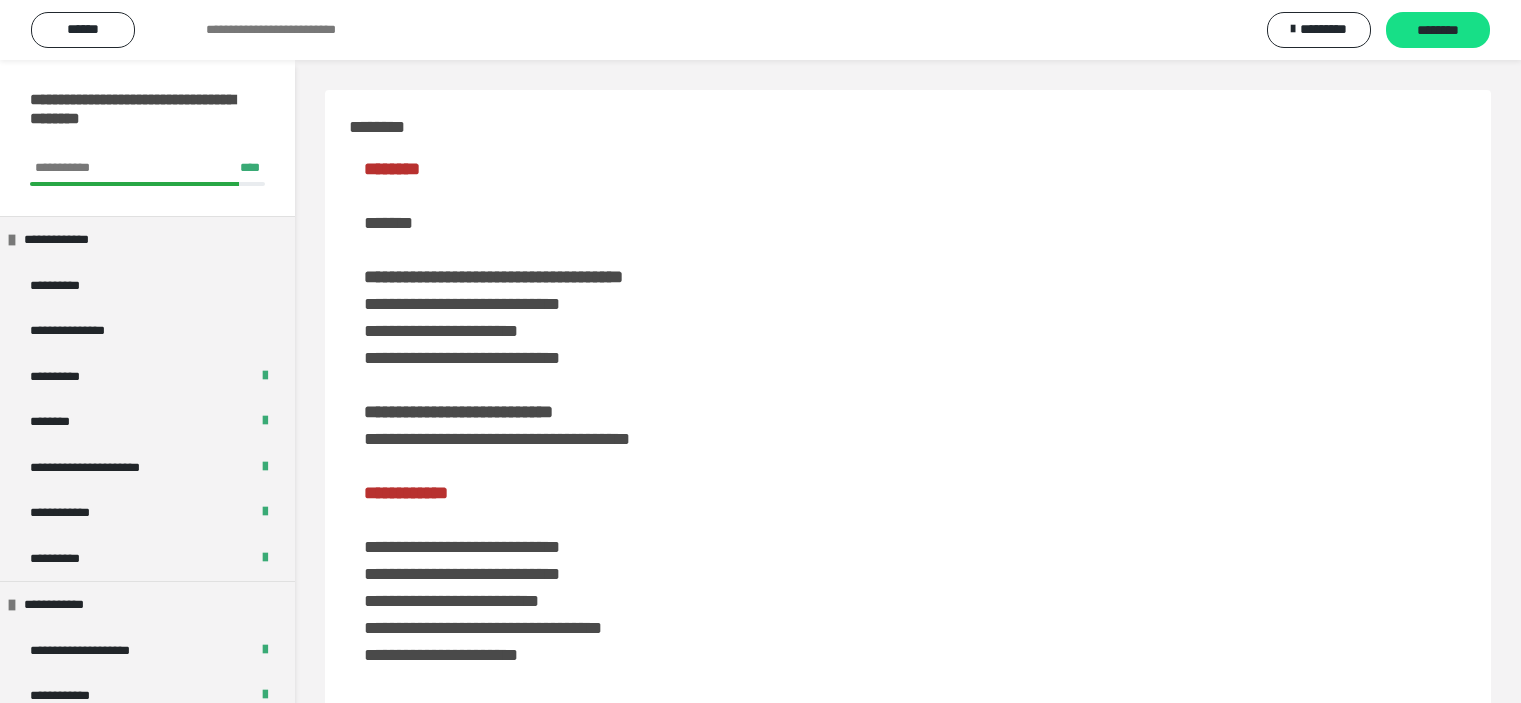 scroll, scrollTop: 937, scrollLeft: 0, axis: vertical 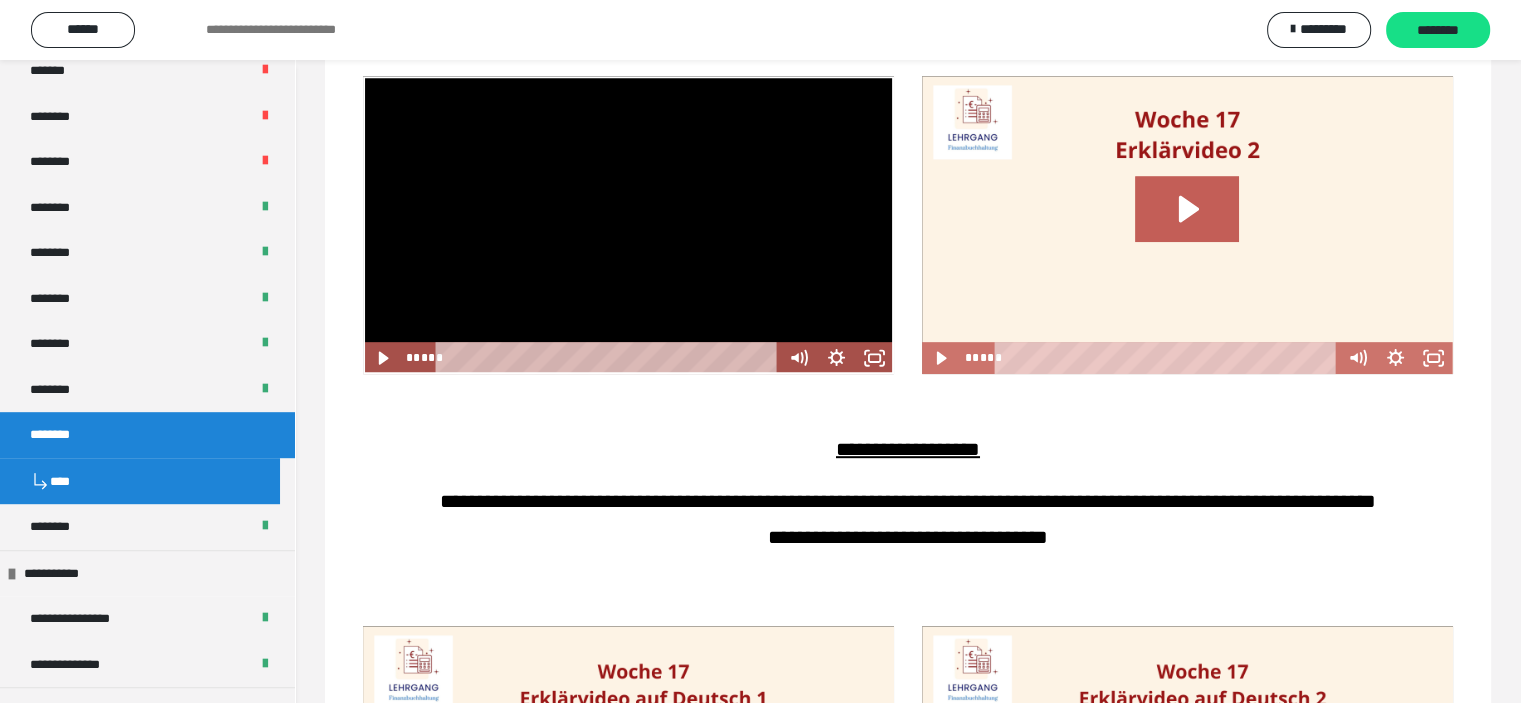 click at bounding box center [628, 225] 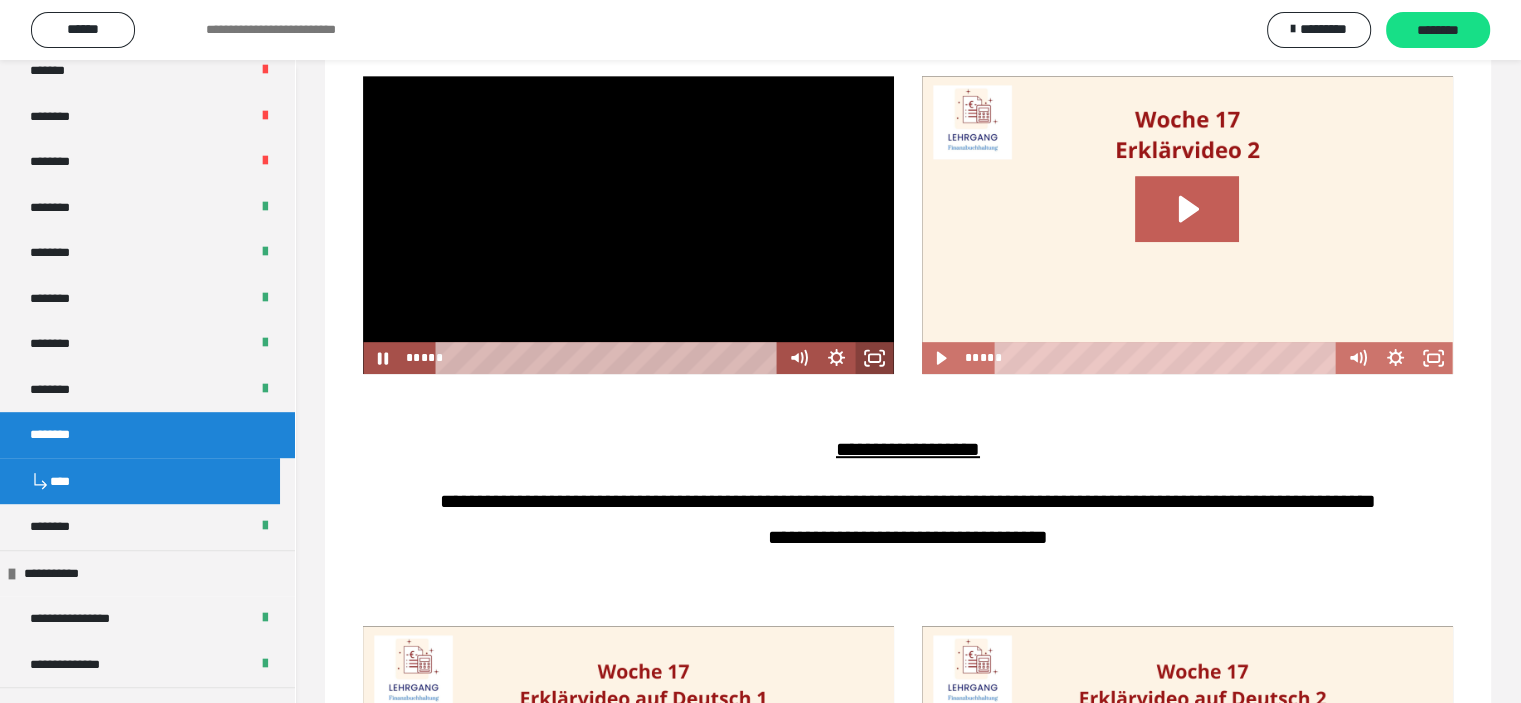 click 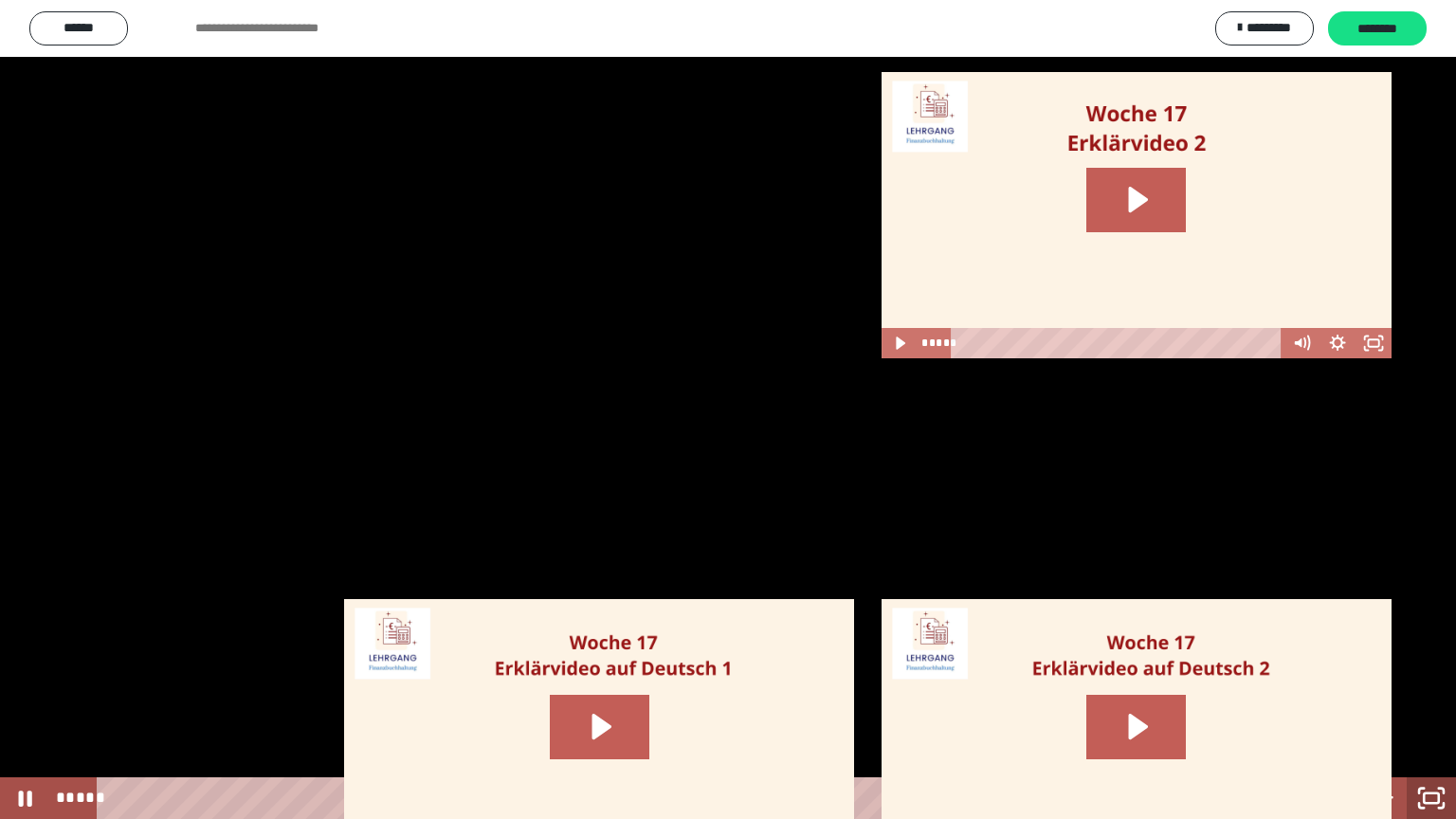 click 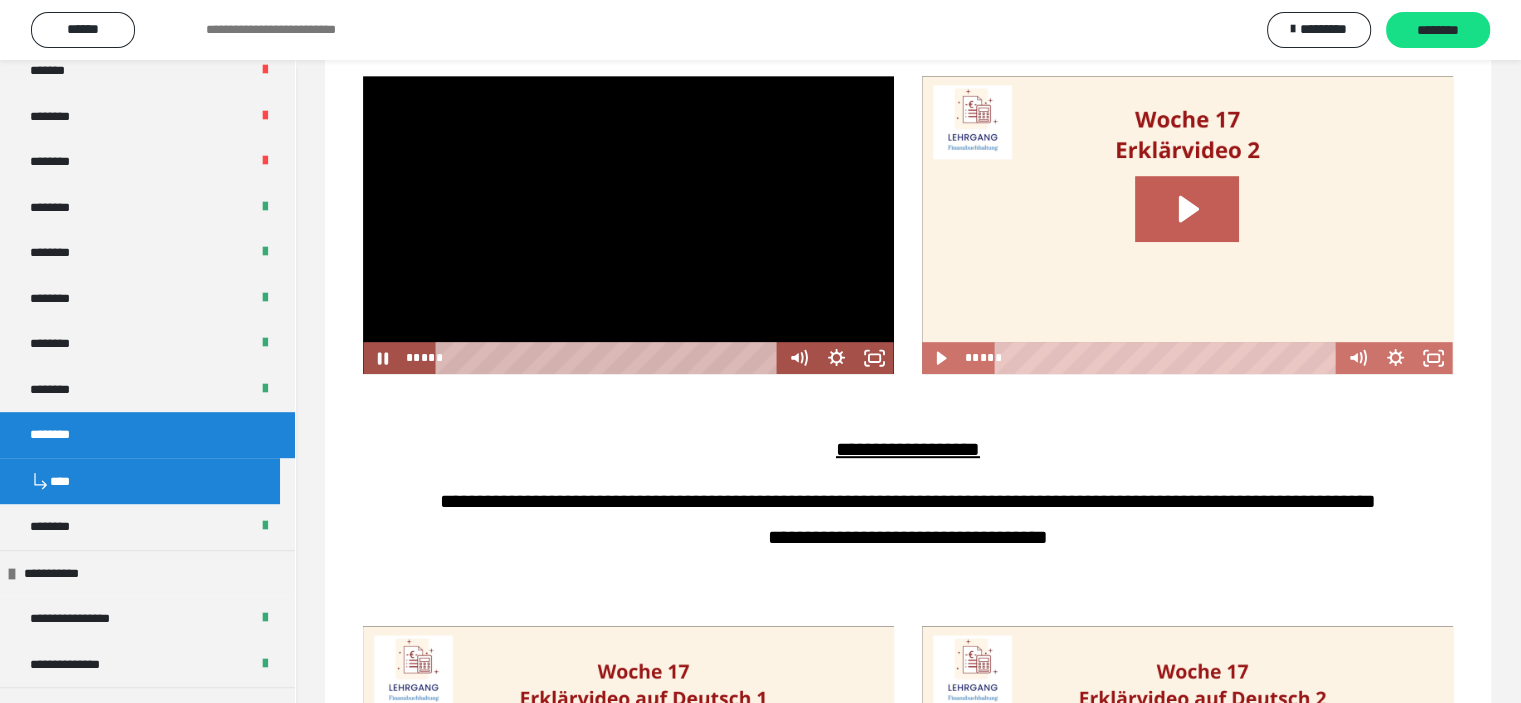 click at bounding box center [628, 225] 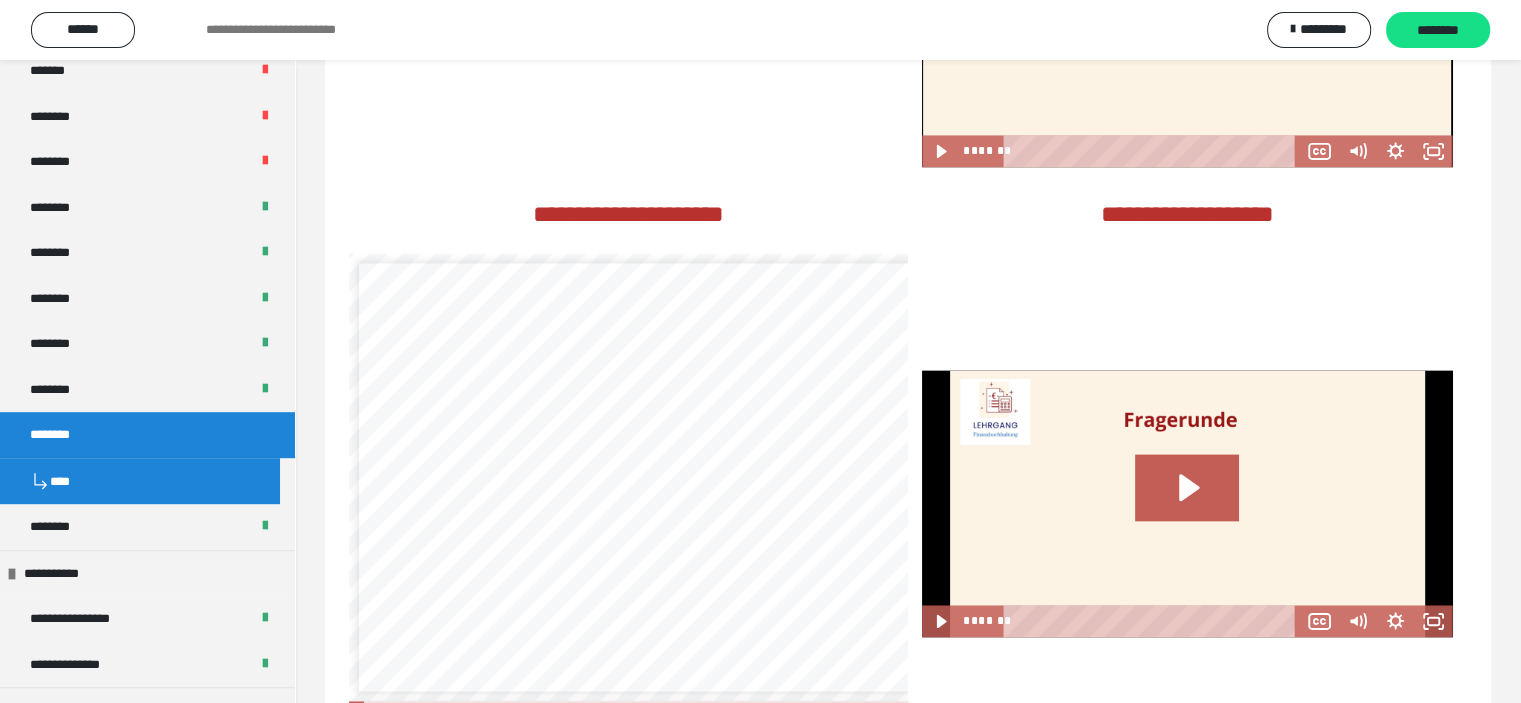 scroll, scrollTop: 3237, scrollLeft: 0, axis: vertical 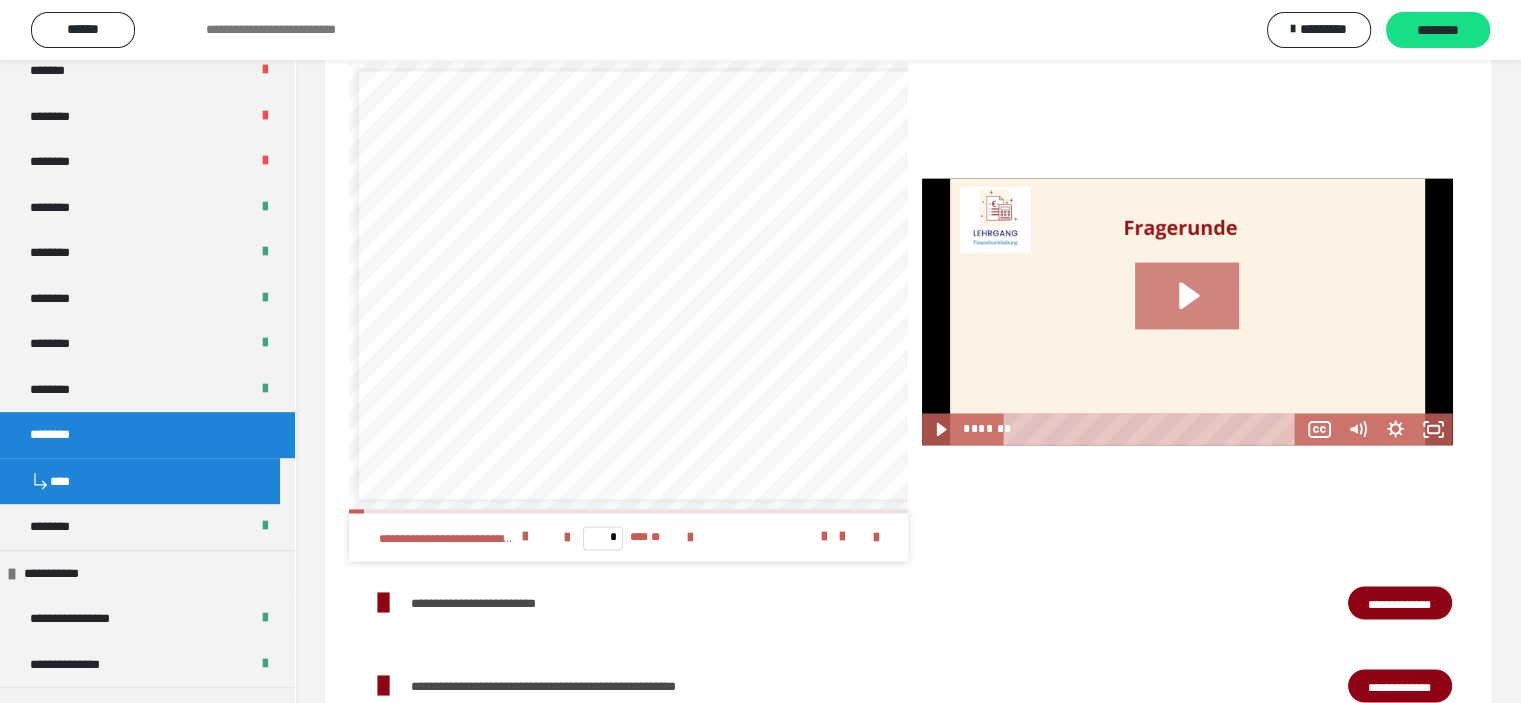 click 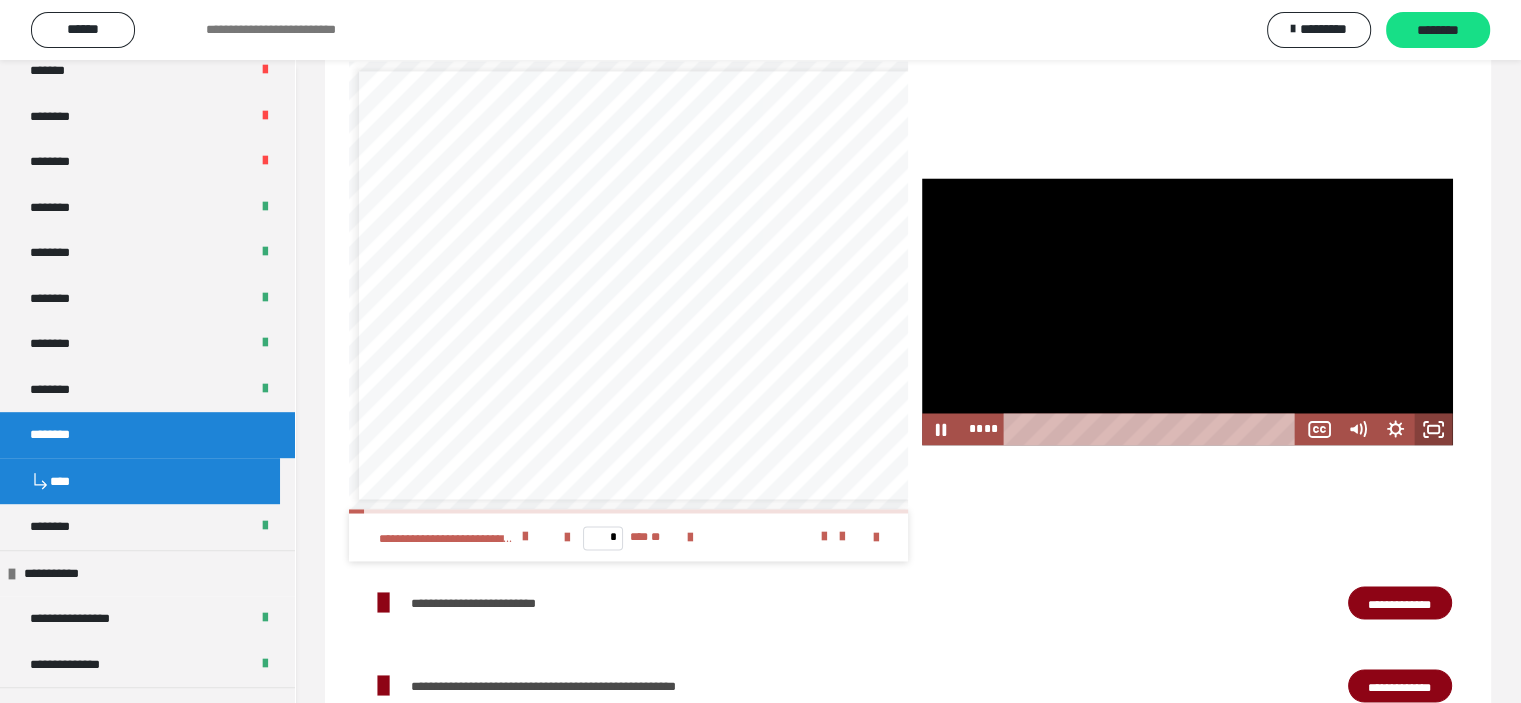 click 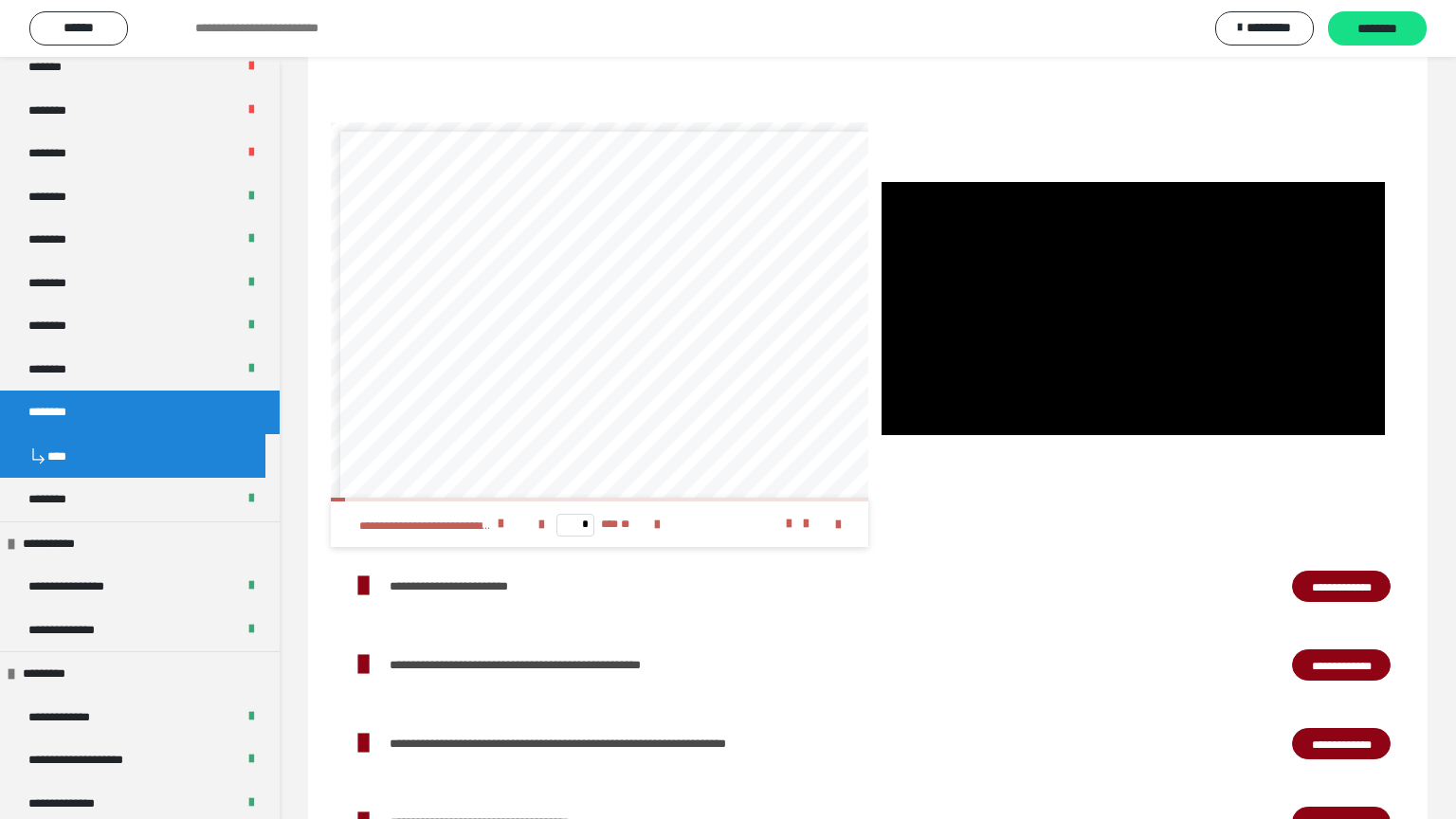 type 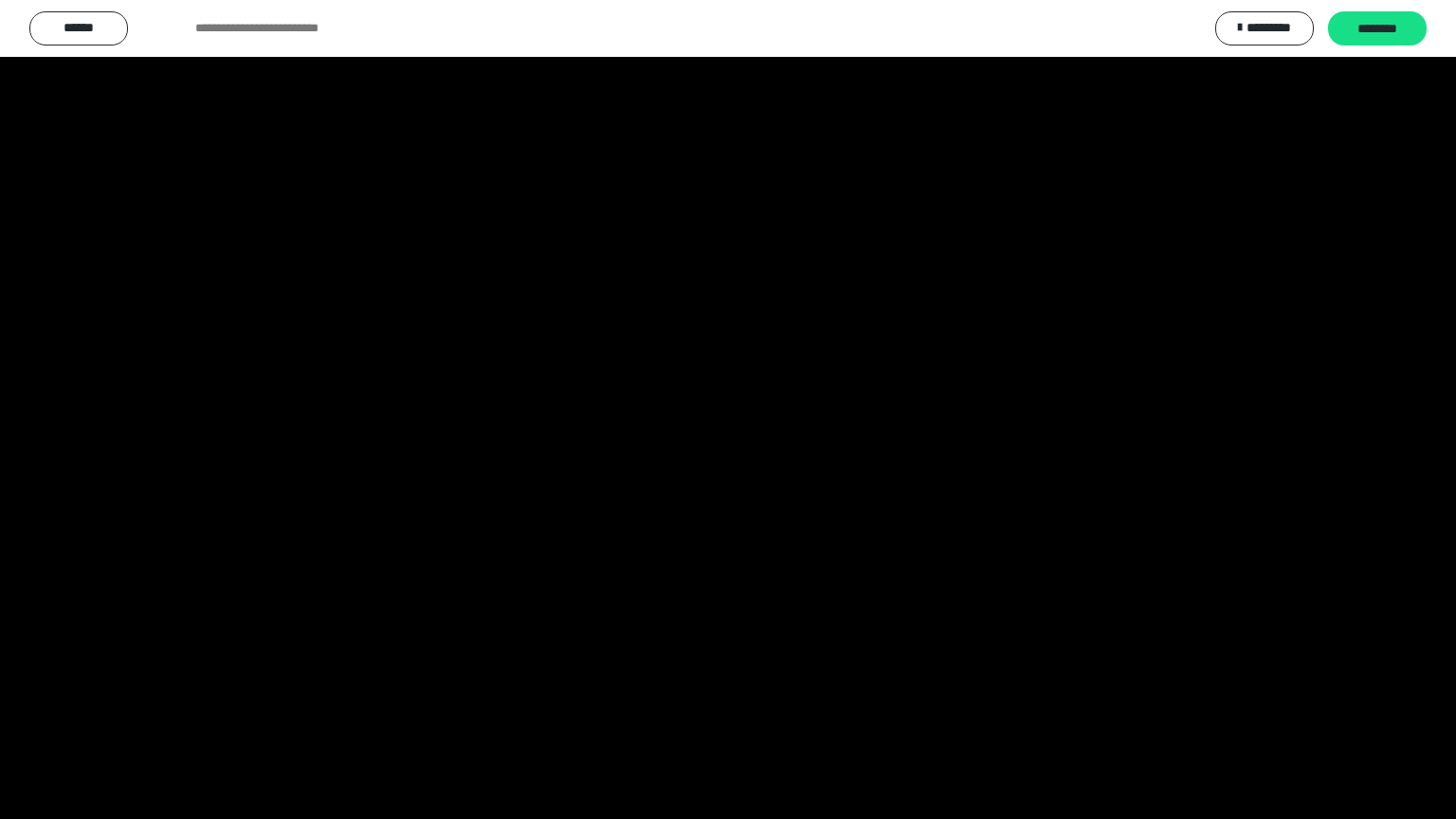 click at bounding box center [1431, 798] 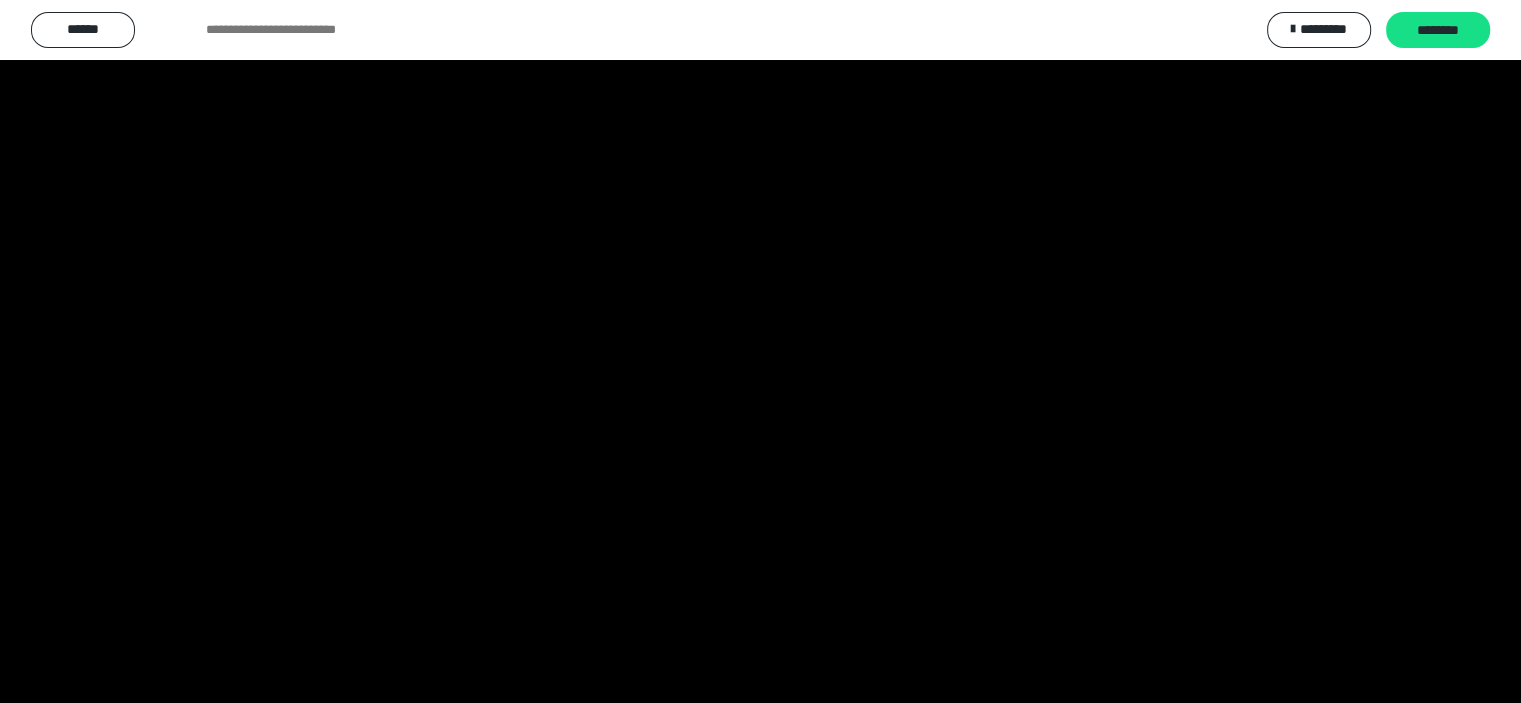 click at bounding box center [1502, 687] 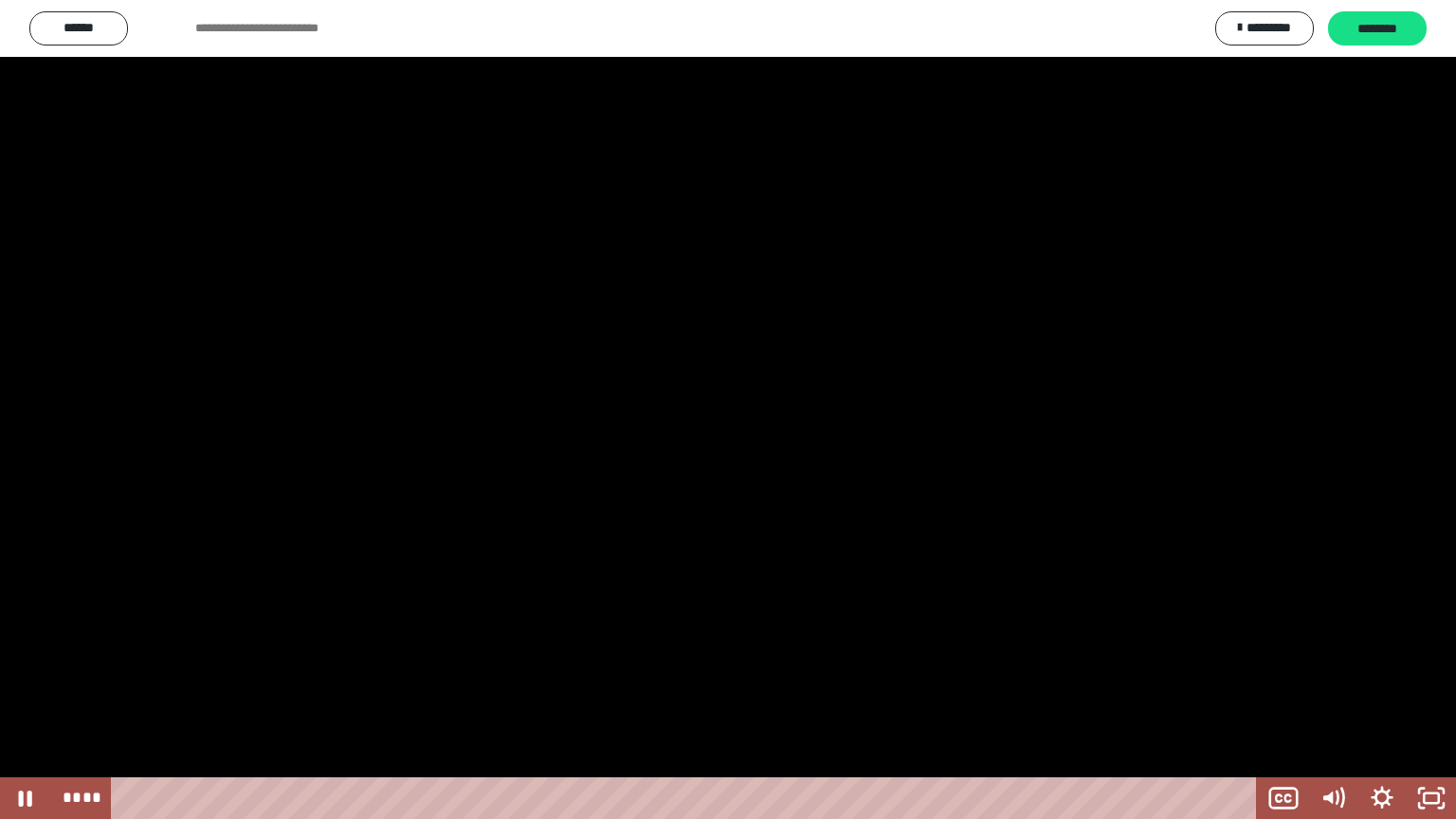 click at bounding box center (728, 410) 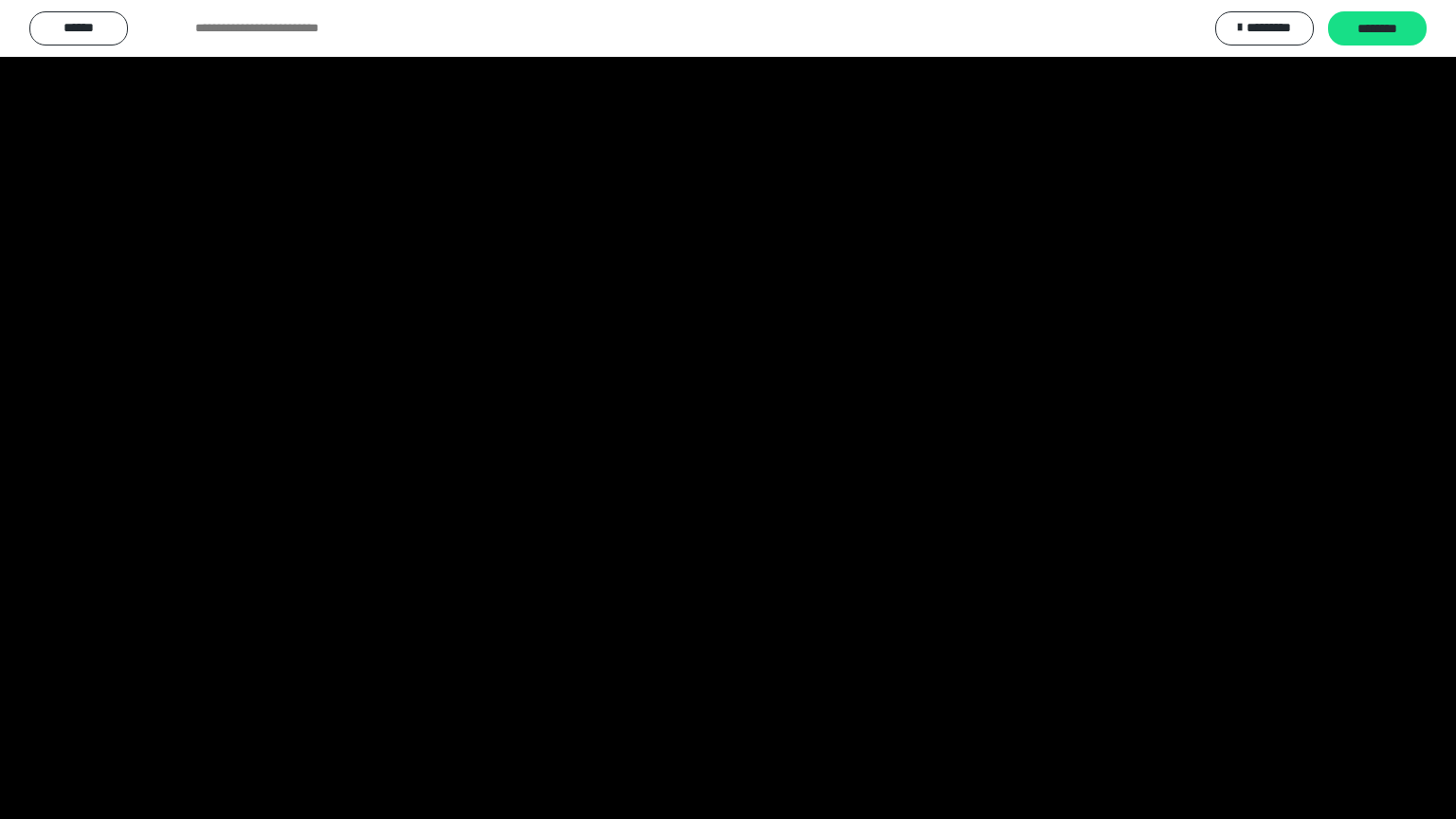 type 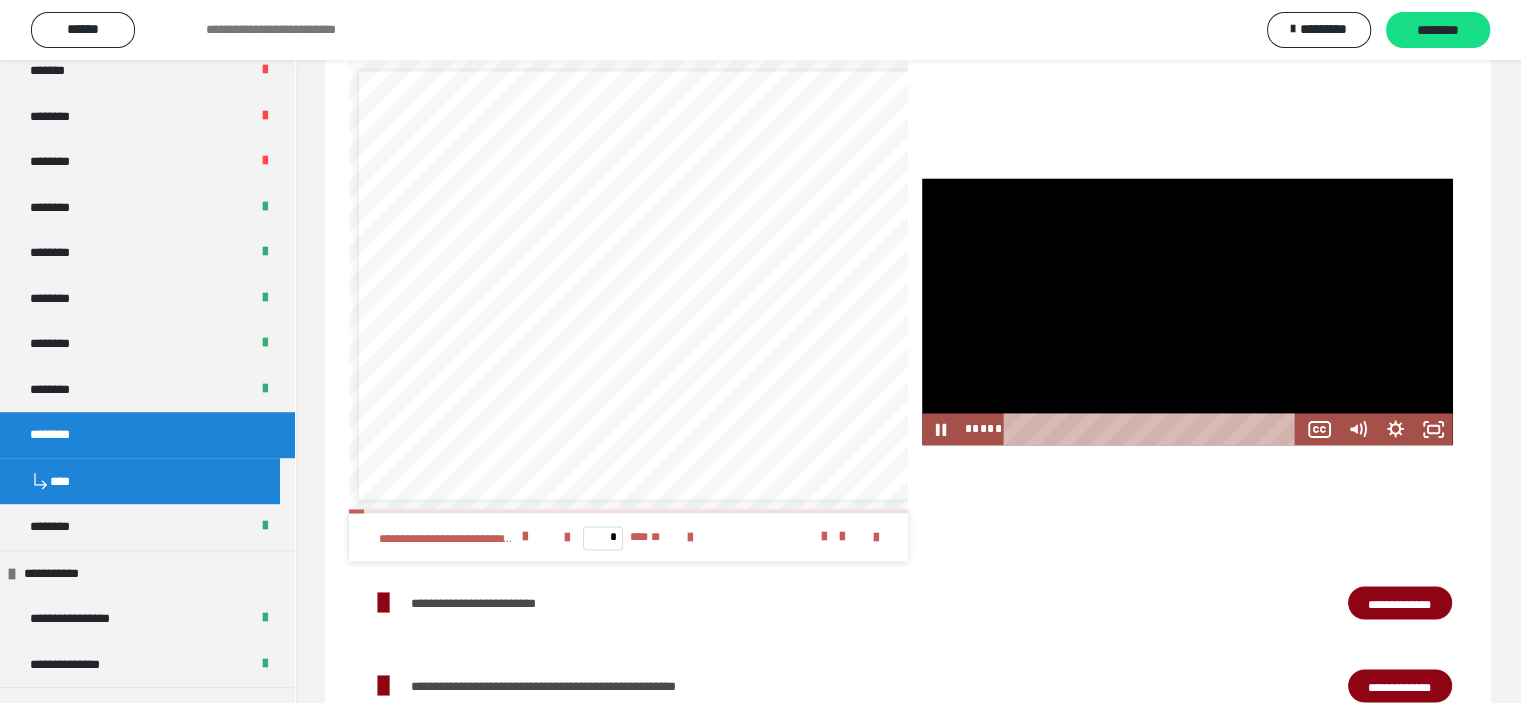 click at bounding box center [1187, 311] 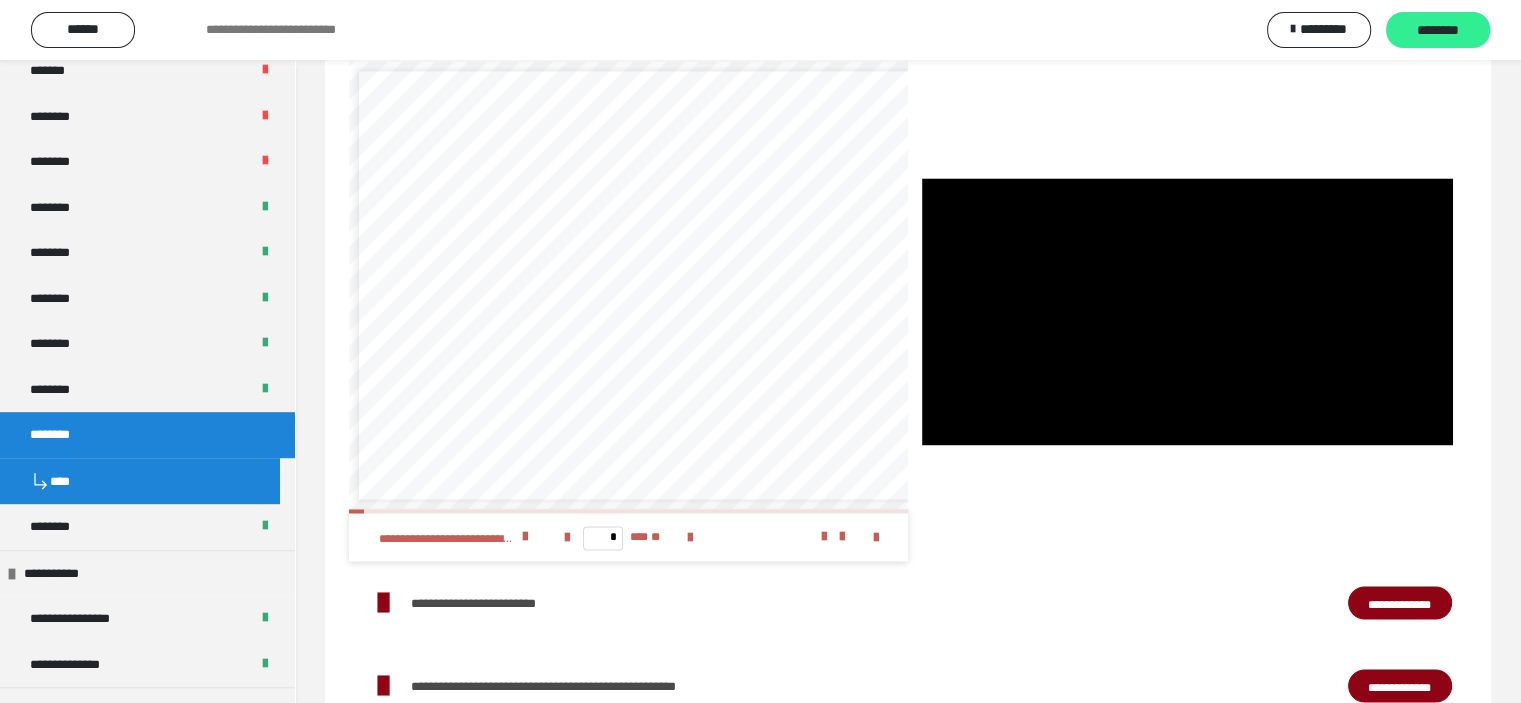 click on "********" at bounding box center (1438, 31) 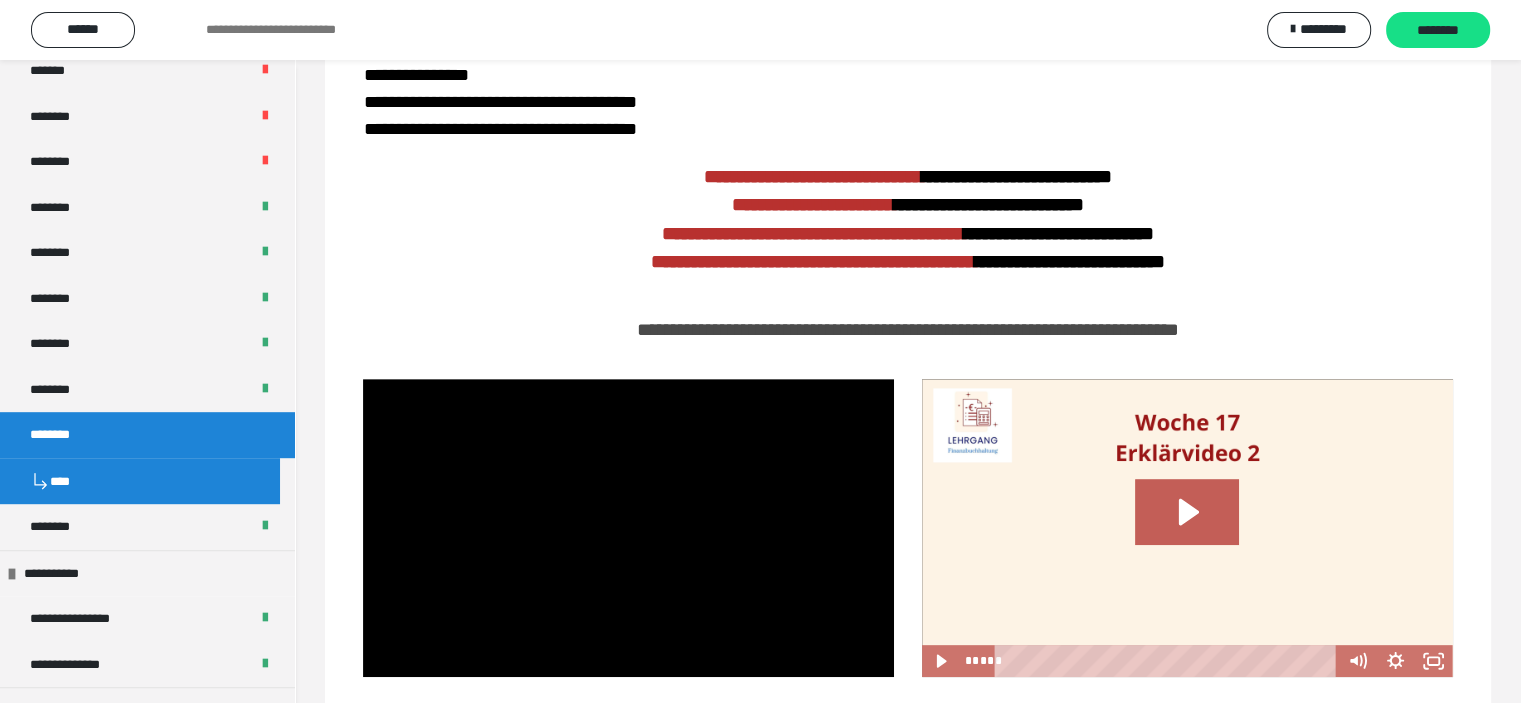 scroll, scrollTop: 600, scrollLeft: 0, axis: vertical 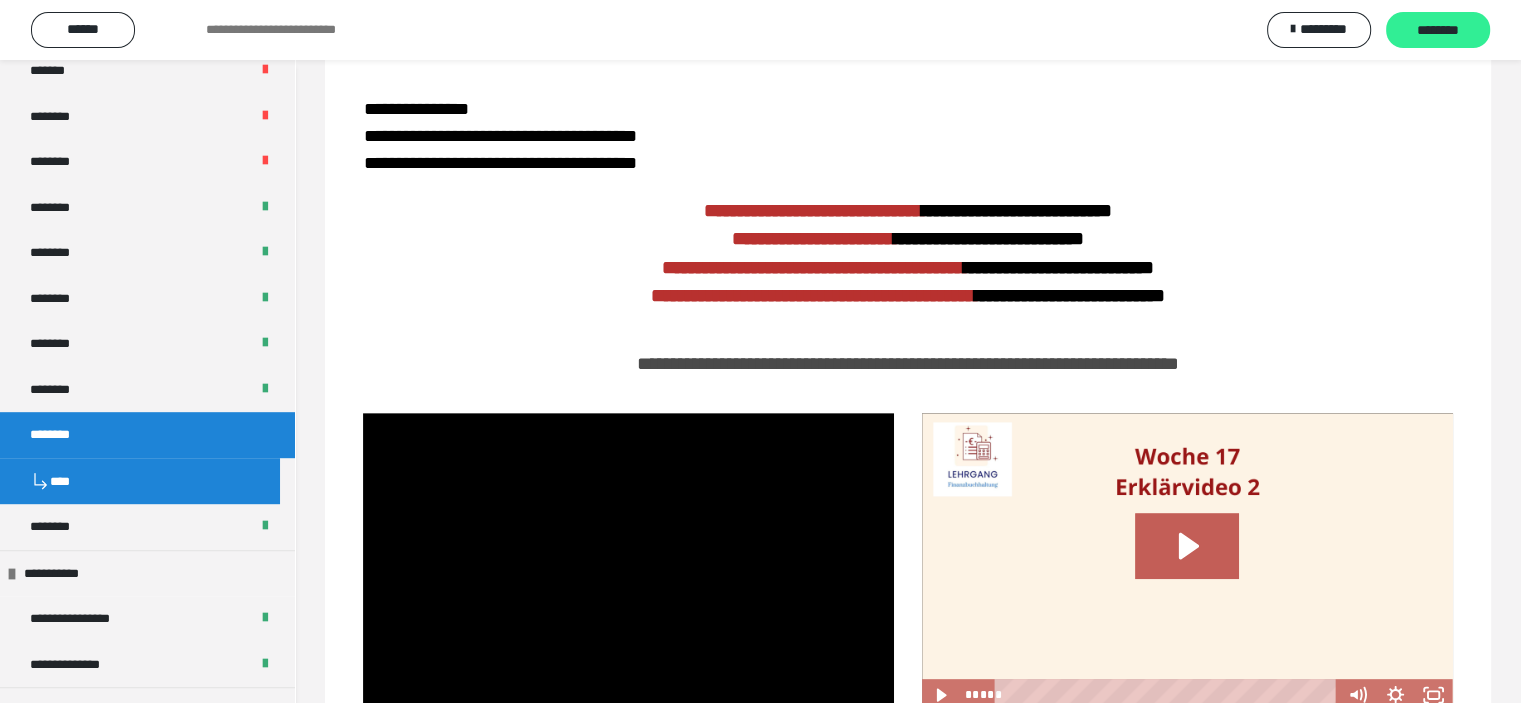 click on "********" at bounding box center [1438, 31] 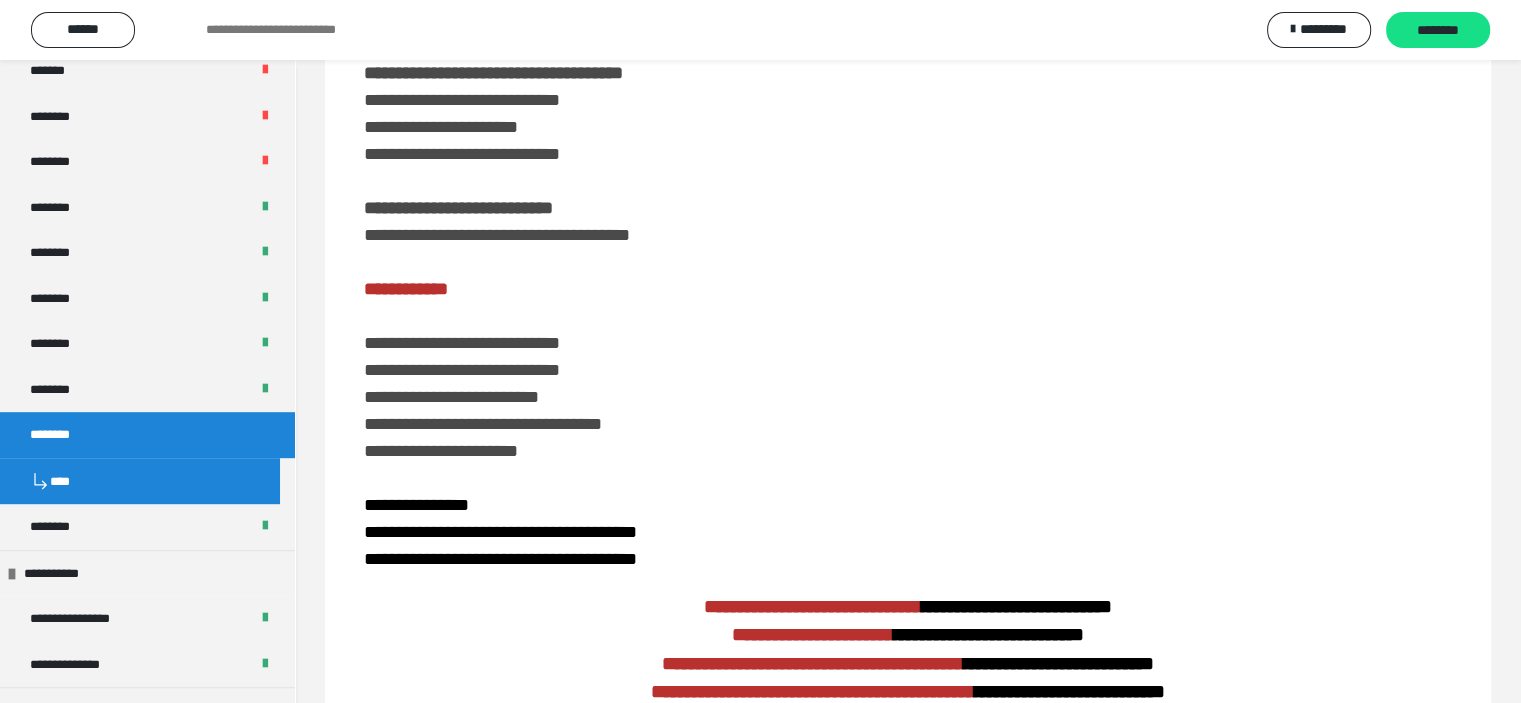 scroll, scrollTop: 500, scrollLeft: 0, axis: vertical 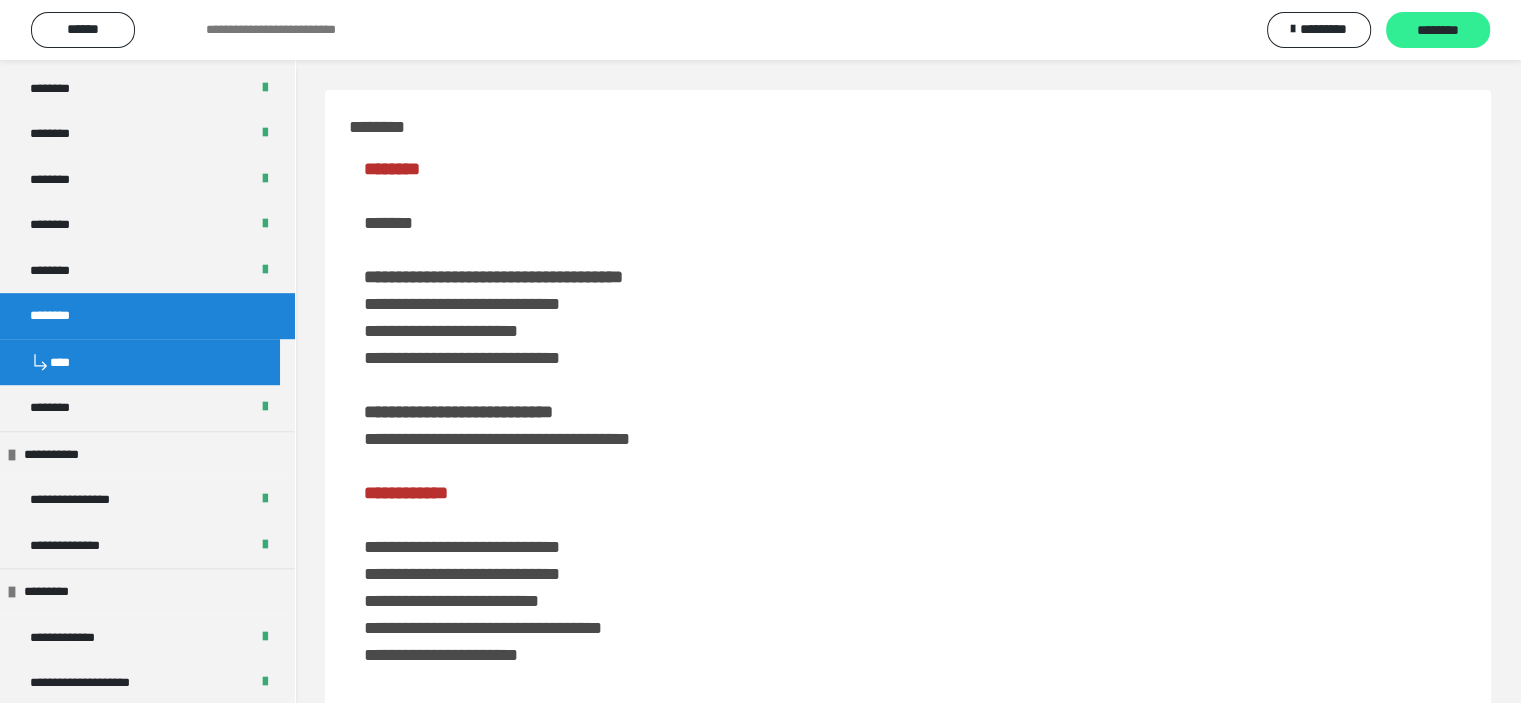 click on "********" at bounding box center (1438, 31) 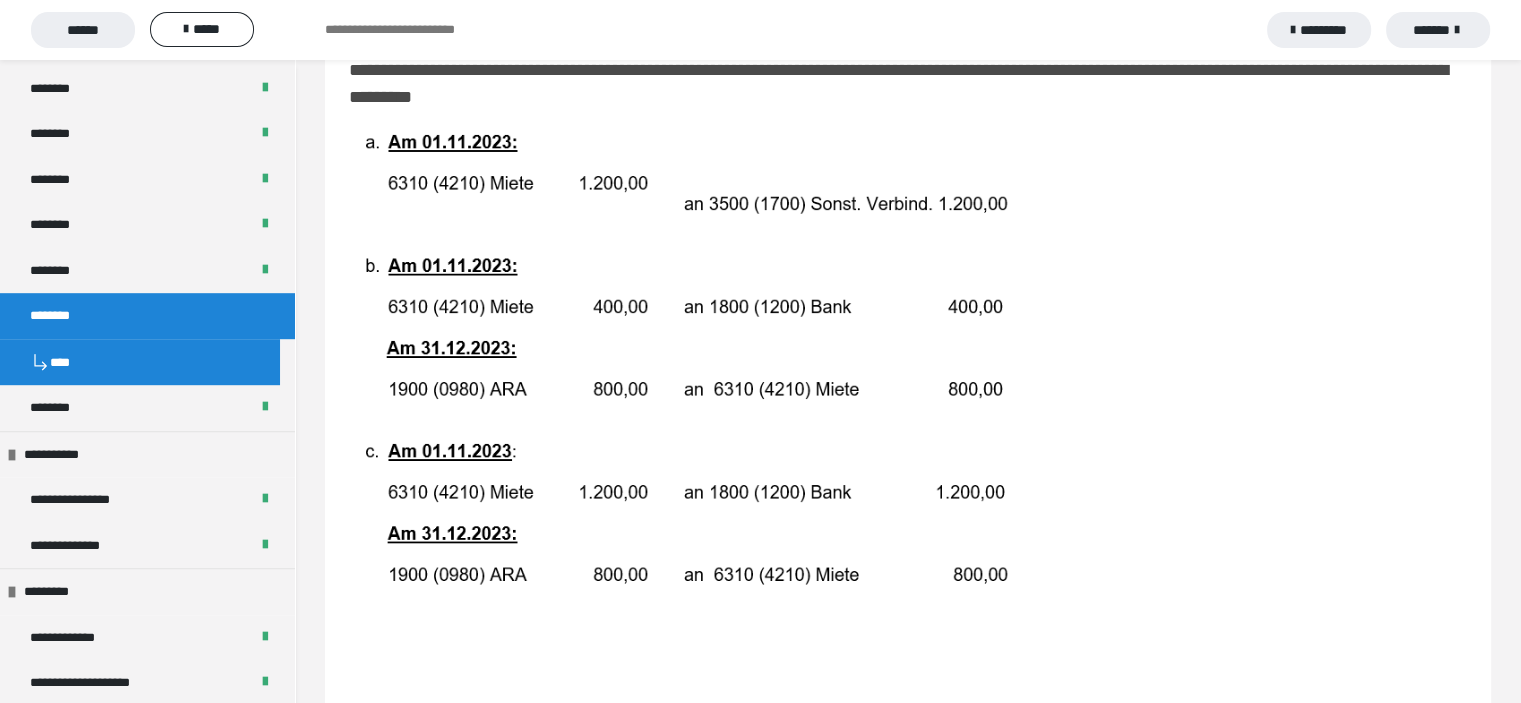 scroll, scrollTop: 200, scrollLeft: 0, axis: vertical 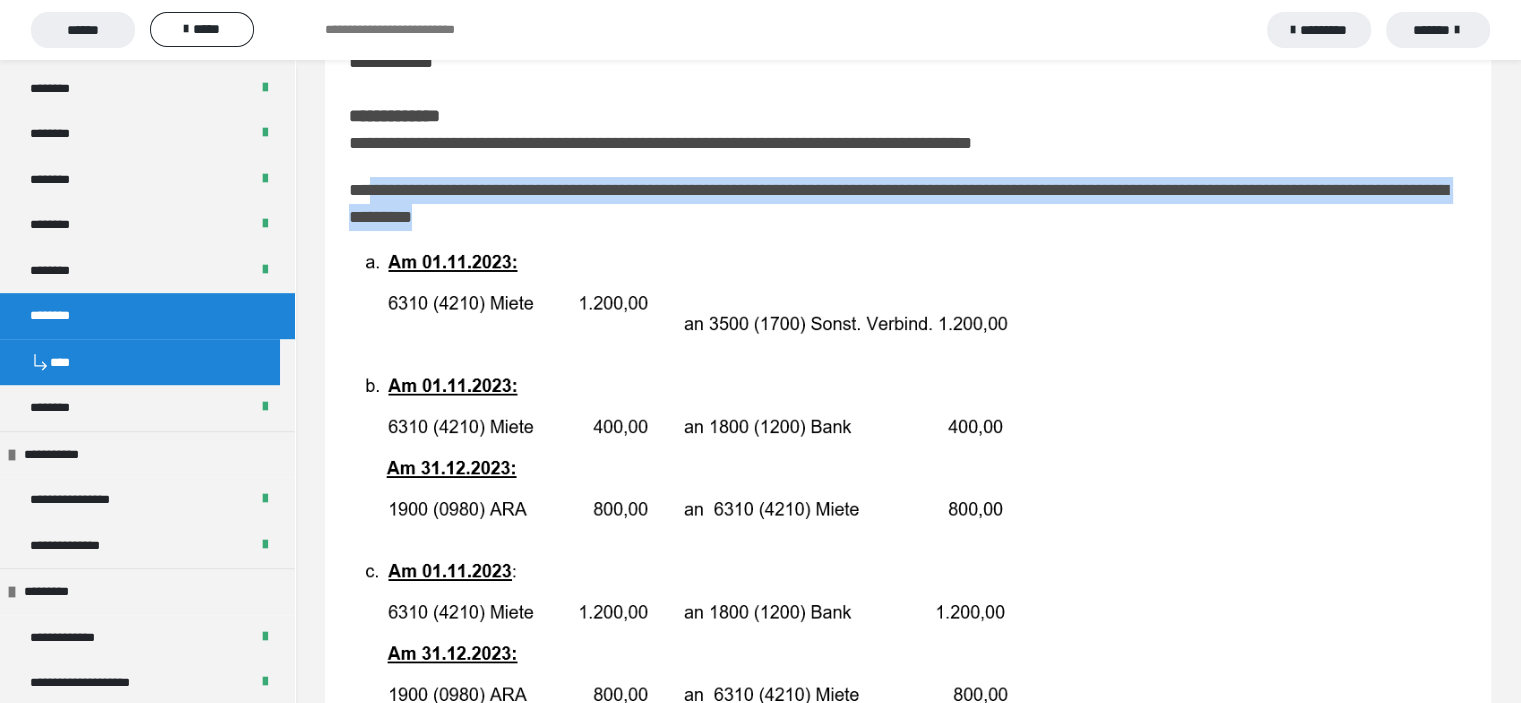 drag, startPoint x: 368, startPoint y: 195, endPoint x: 725, endPoint y: 229, distance: 358.6154 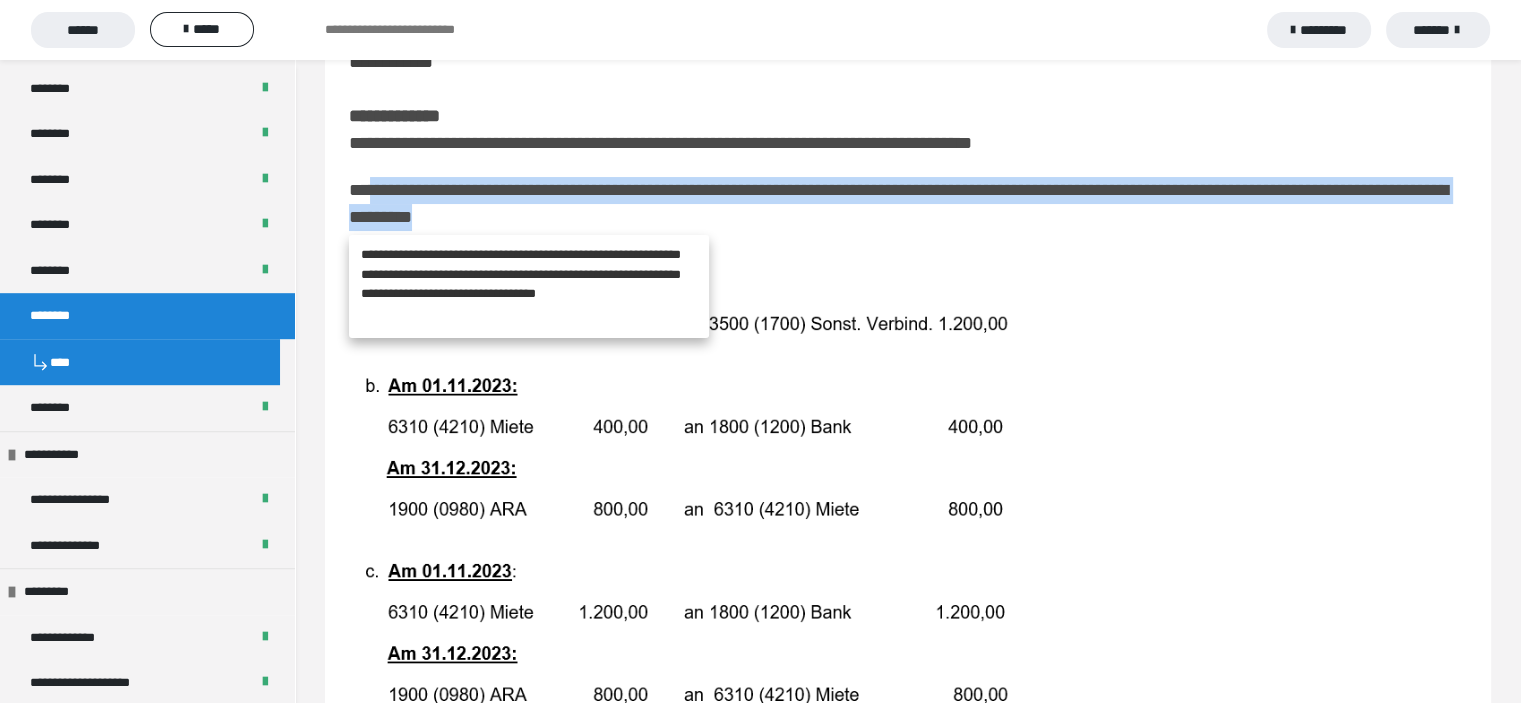 copy on "**********" 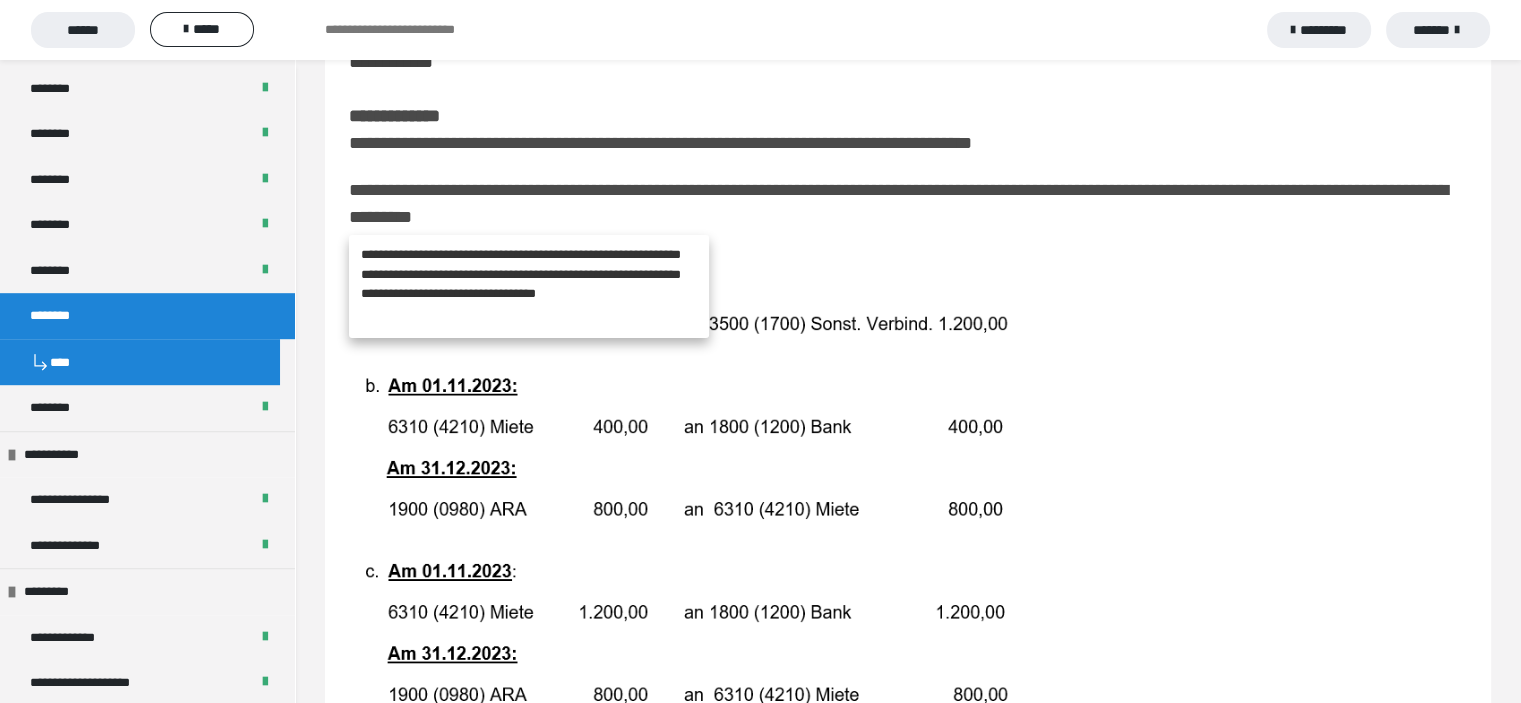 click at bounding box center [688, 480] 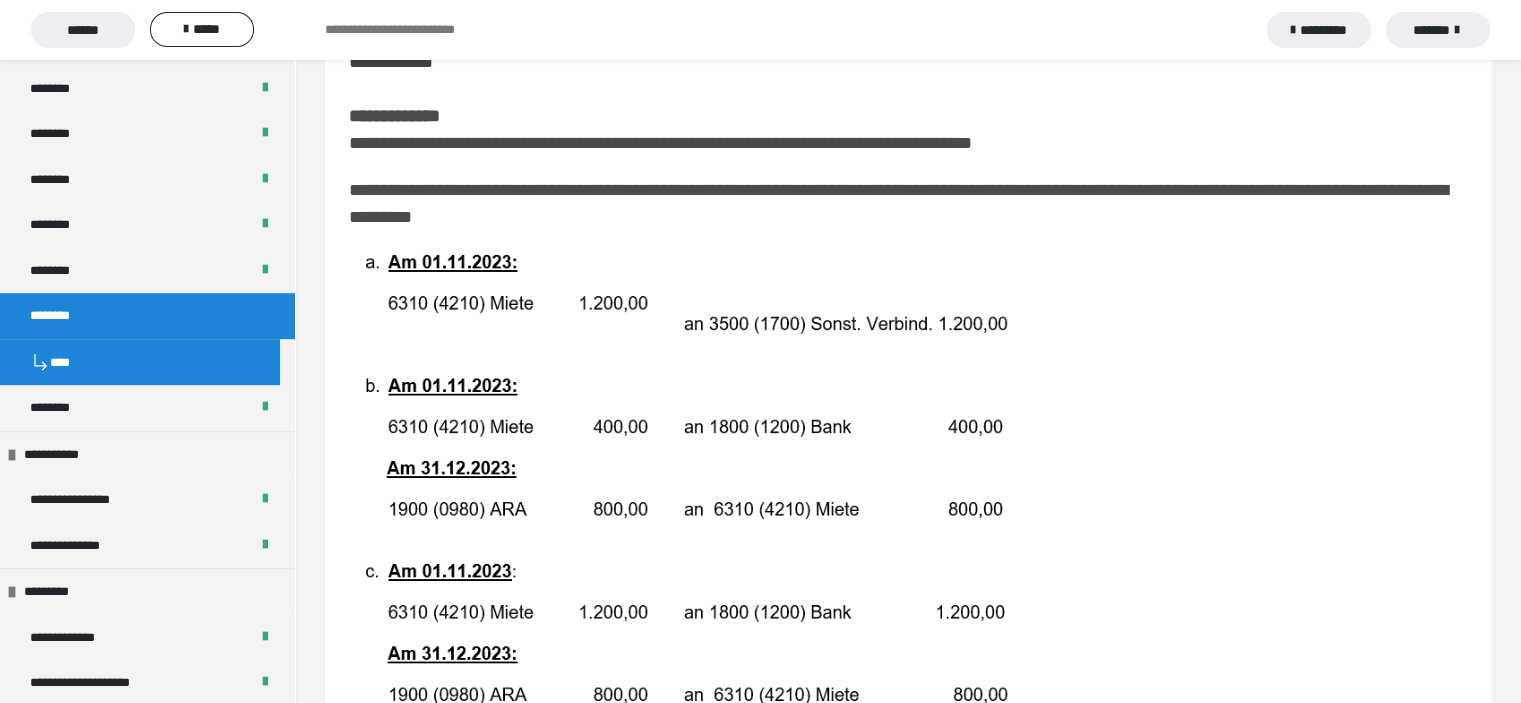 scroll, scrollTop: 1180, scrollLeft: 0, axis: vertical 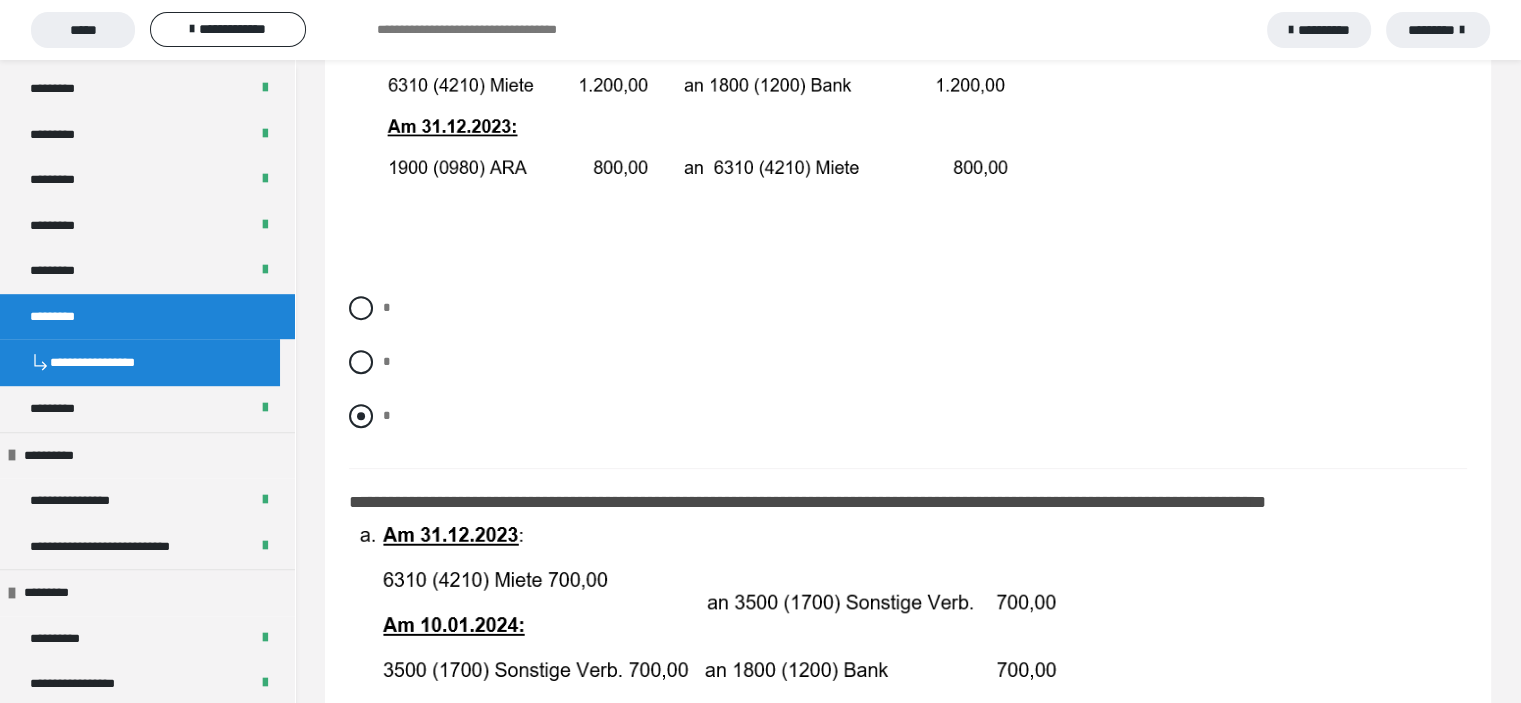 click at bounding box center [361, 416] 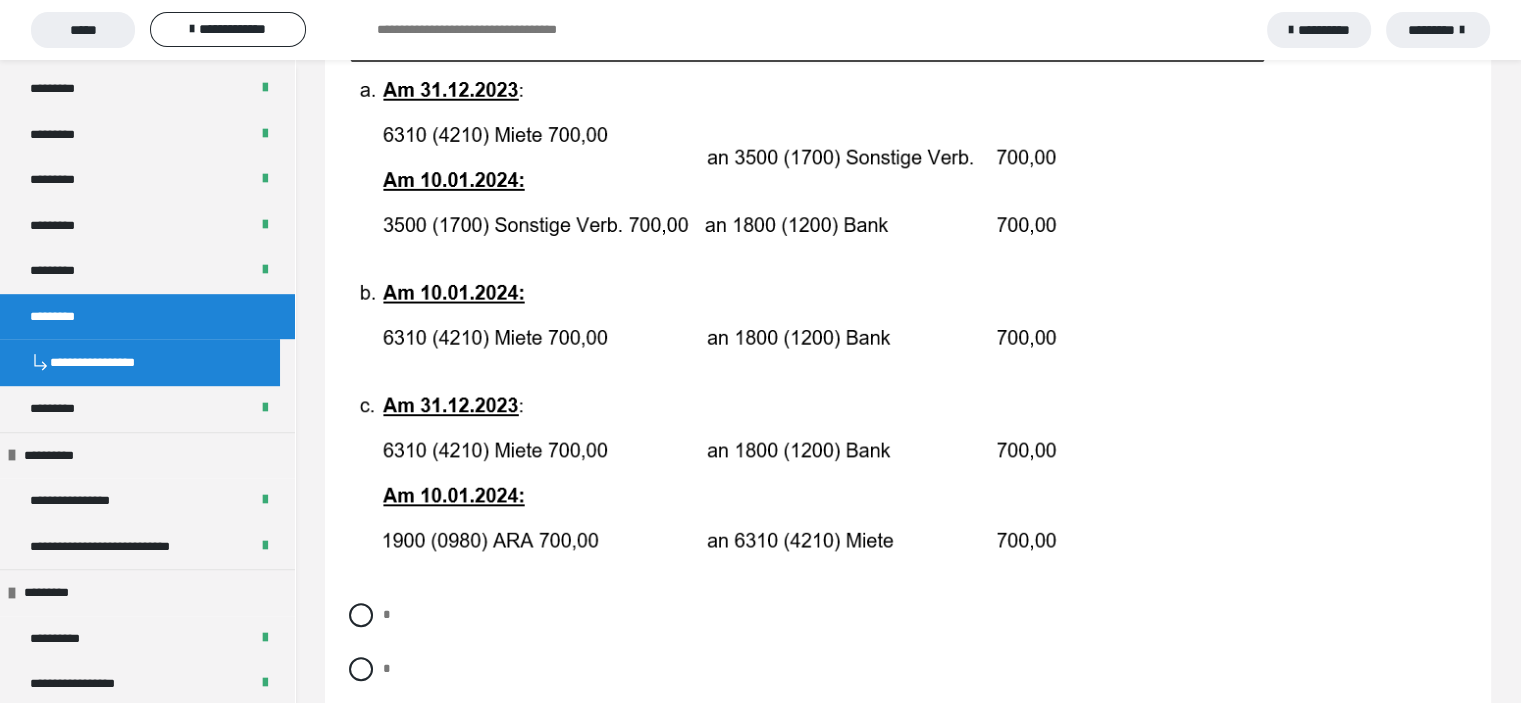 scroll, scrollTop: 1100, scrollLeft: 0, axis: vertical 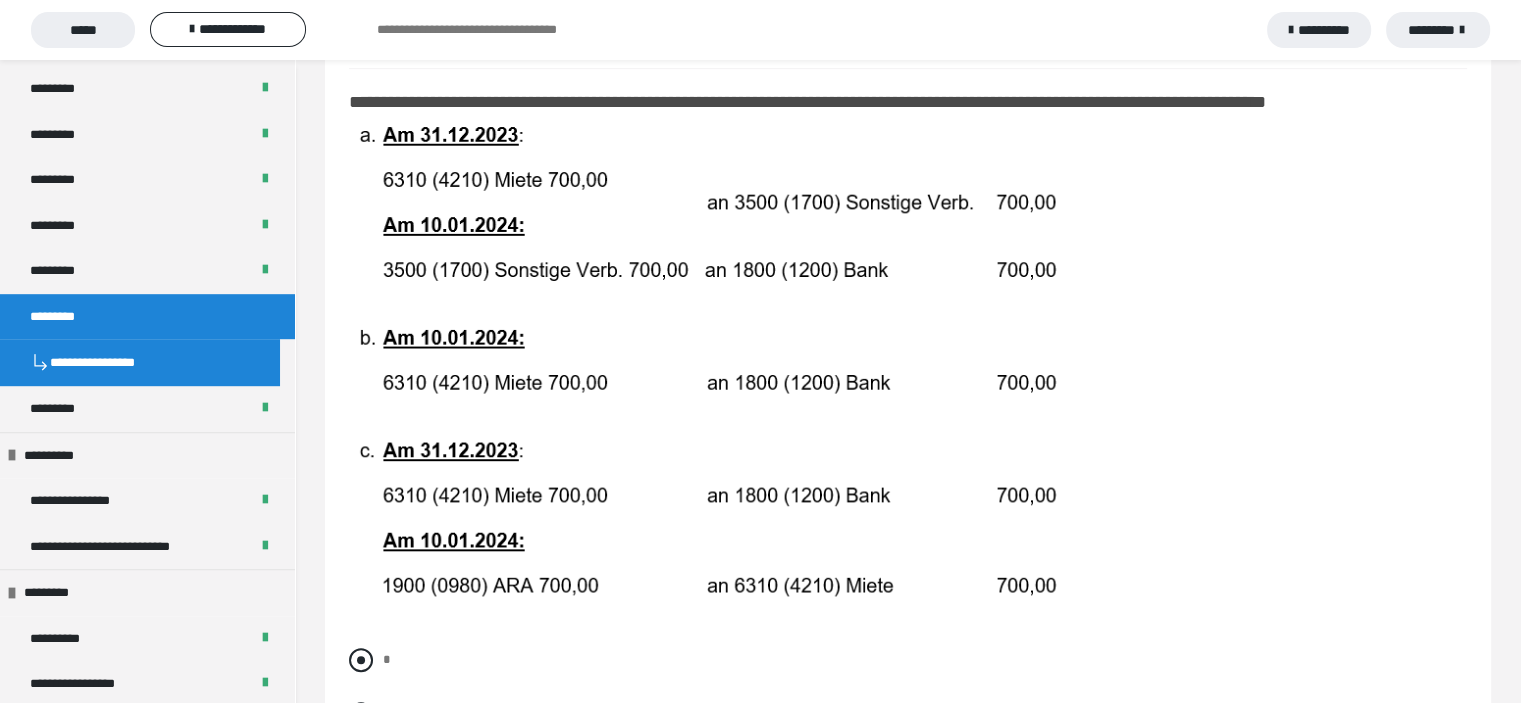 click at bounding box center [361, 660] 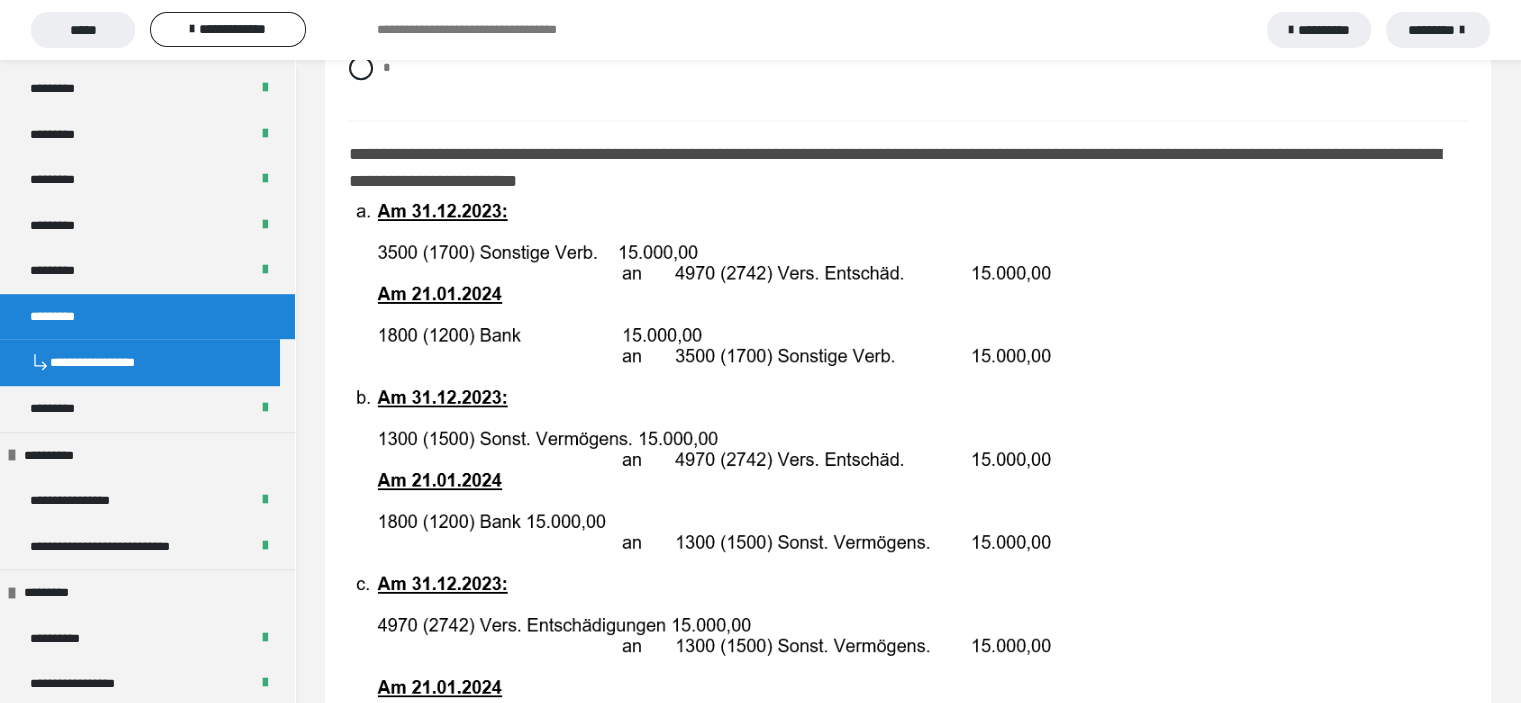 scroll, scrollTop: 1900, scrollLeft: 0, axis: vertical 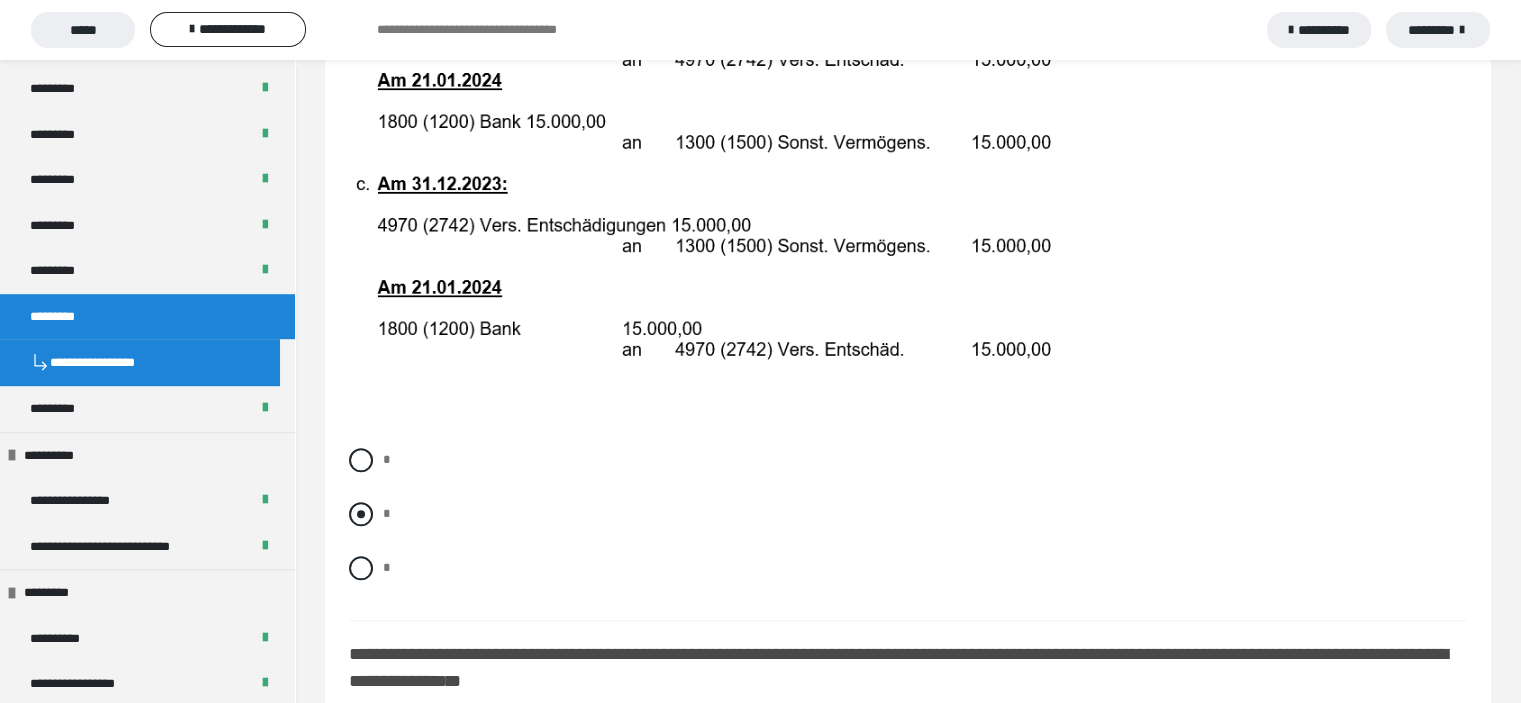 click at bounding box center (361, 514) 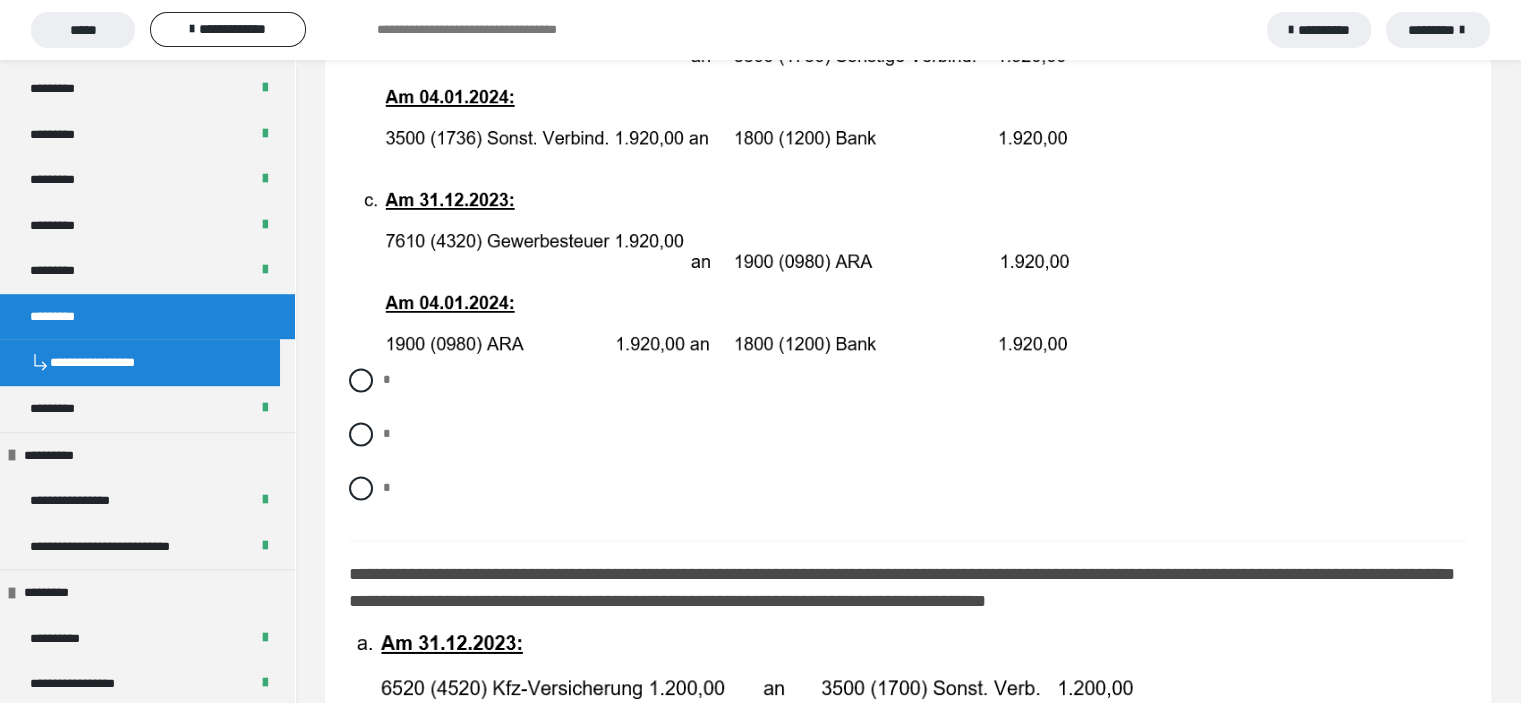 scroll, scrollTop: 3200, scrollLeft: 0, axis: vertical 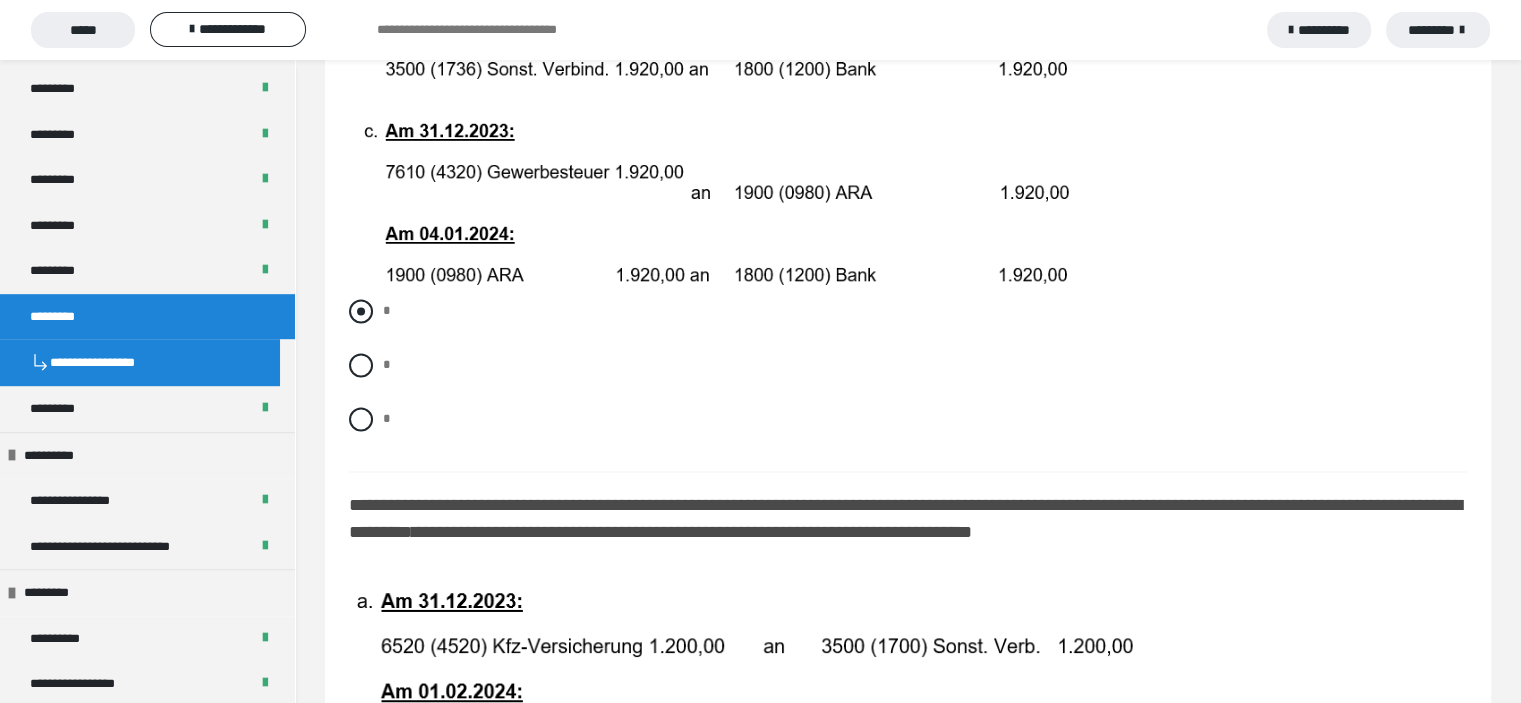 click at bounding box center [361, 311] 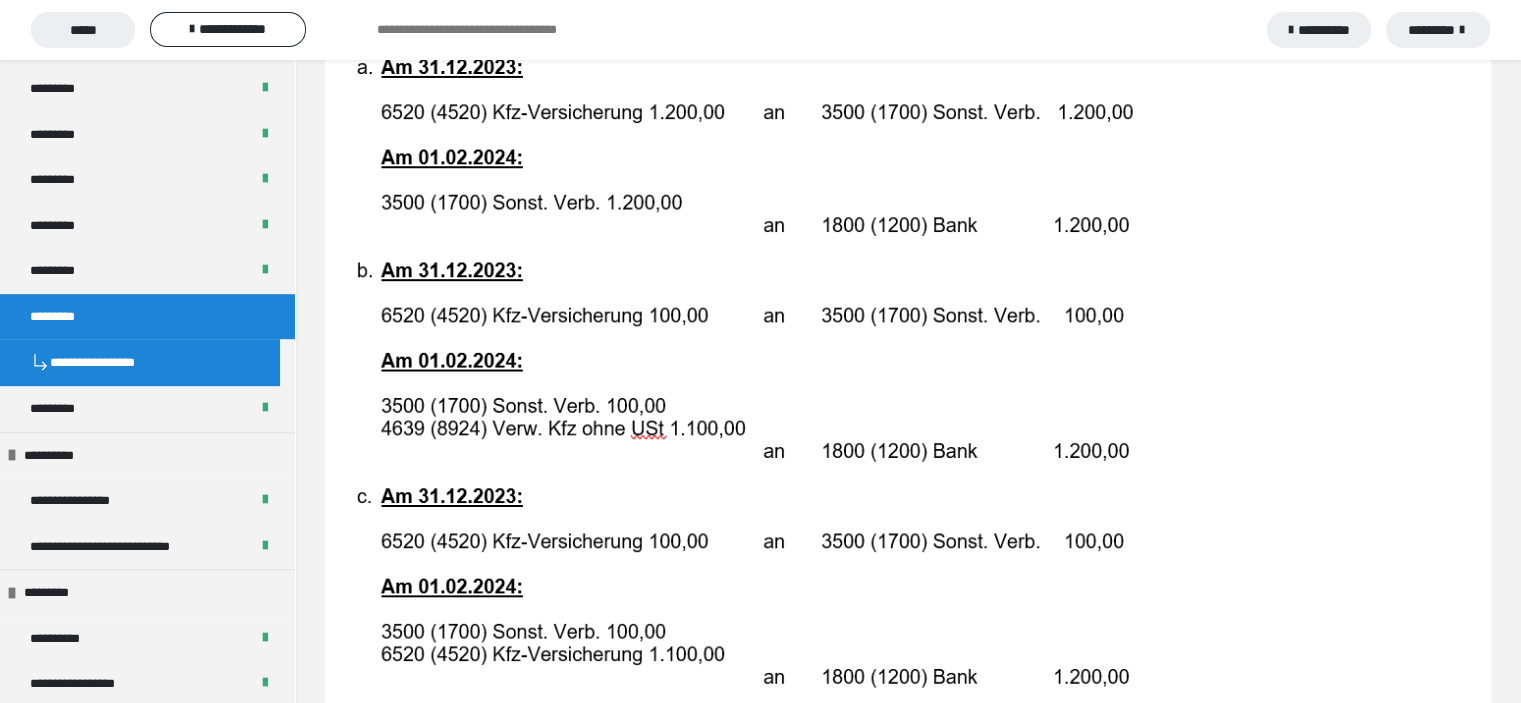 scroll, scrollTop: 3900, scrollLeft: 0, axis: vertical 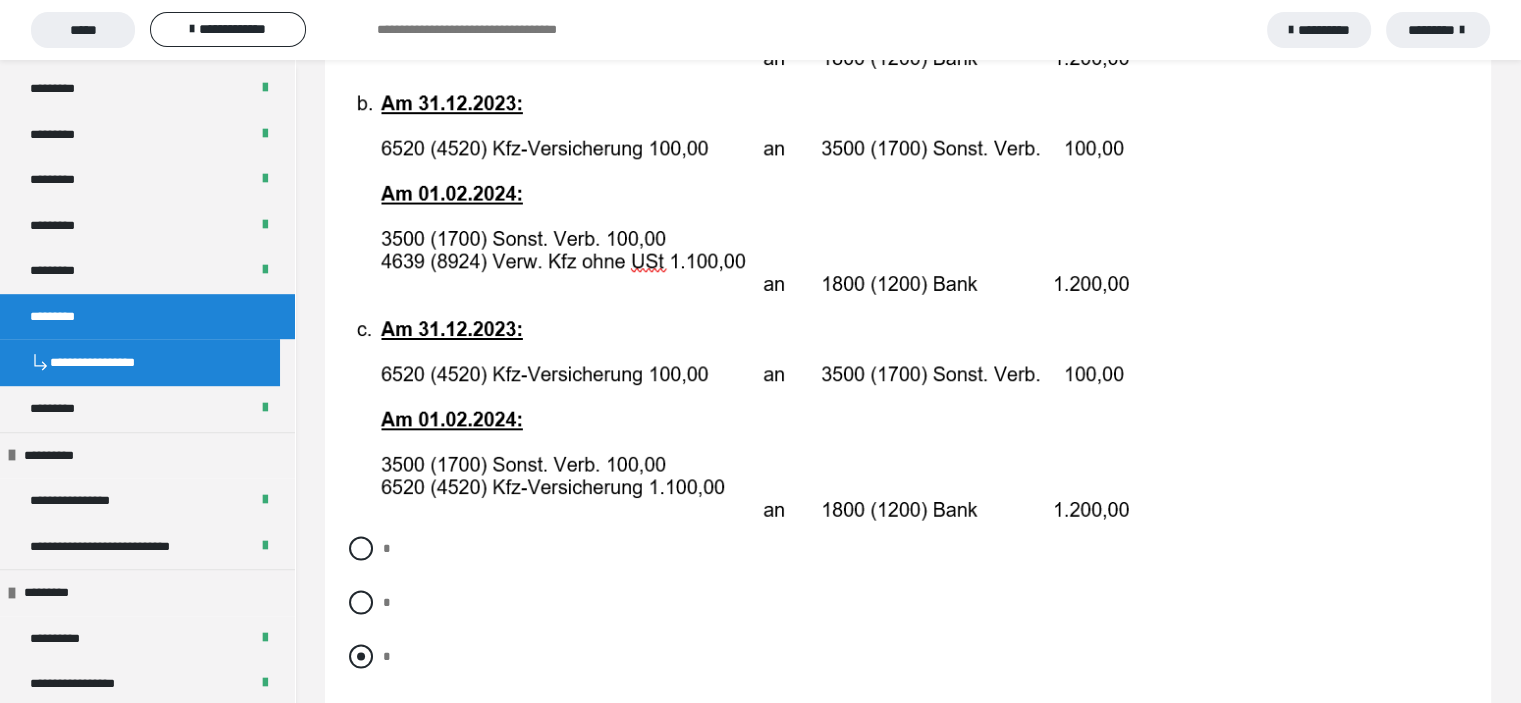 click at bounding box center [361, 657] 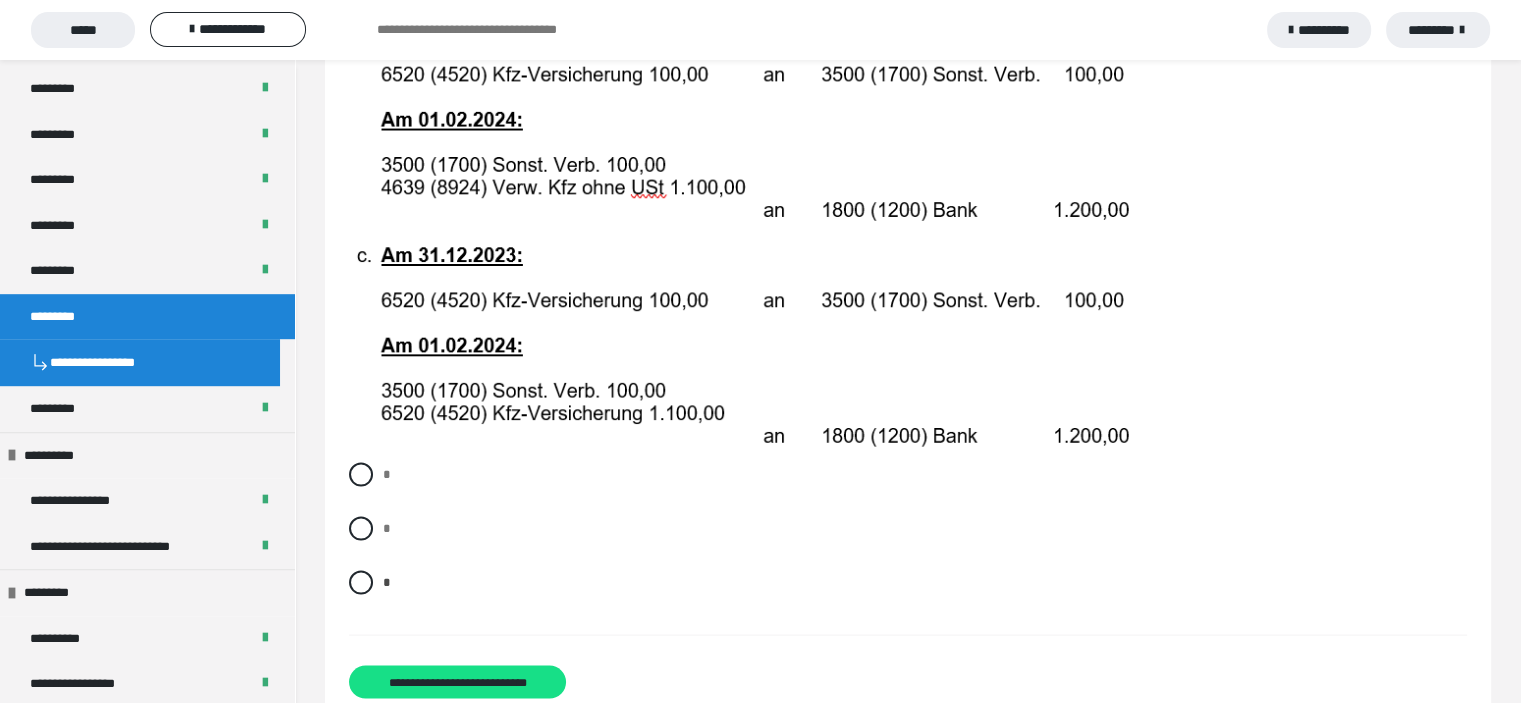 scroll, scrollTop: 4039, scrollLeft: 0, axis: vertical 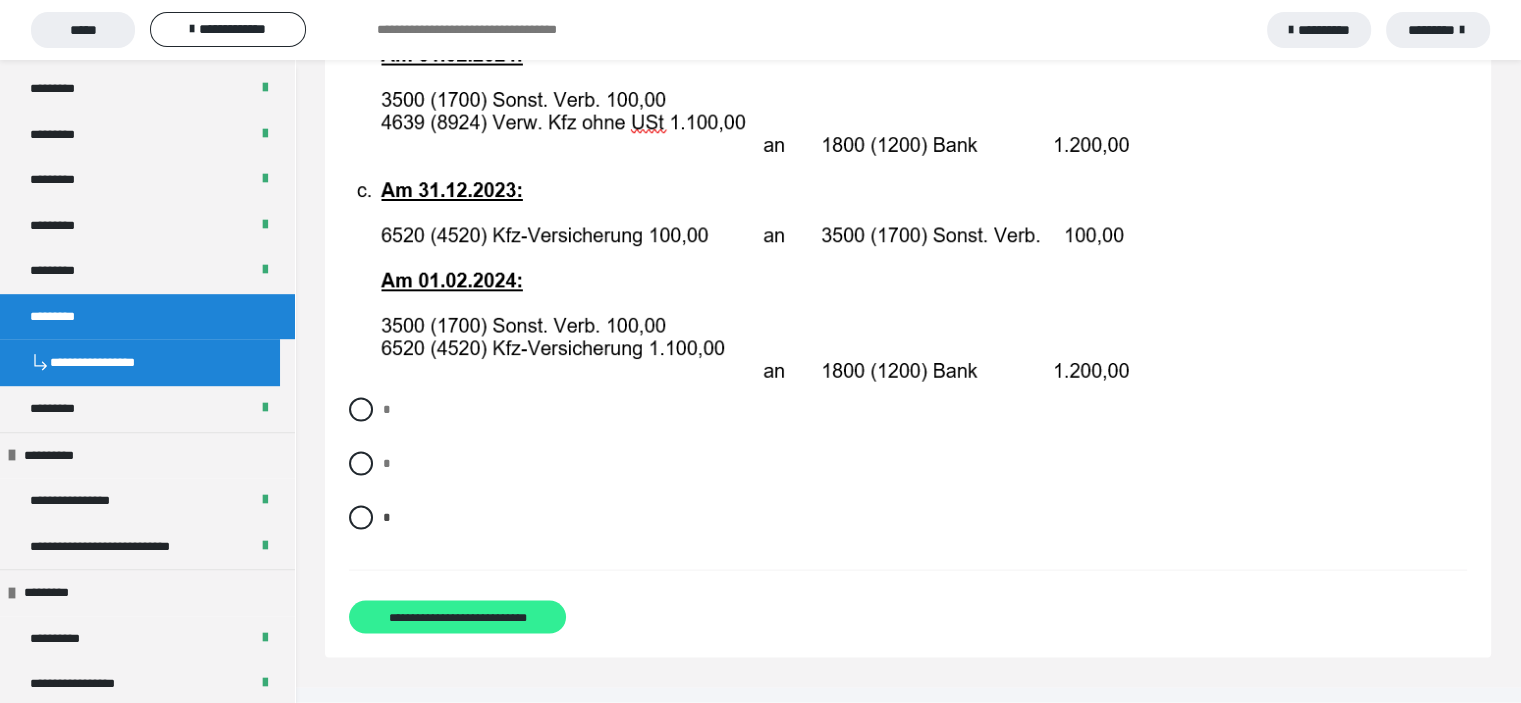 click on "**********" at bounding box center [458, 618] 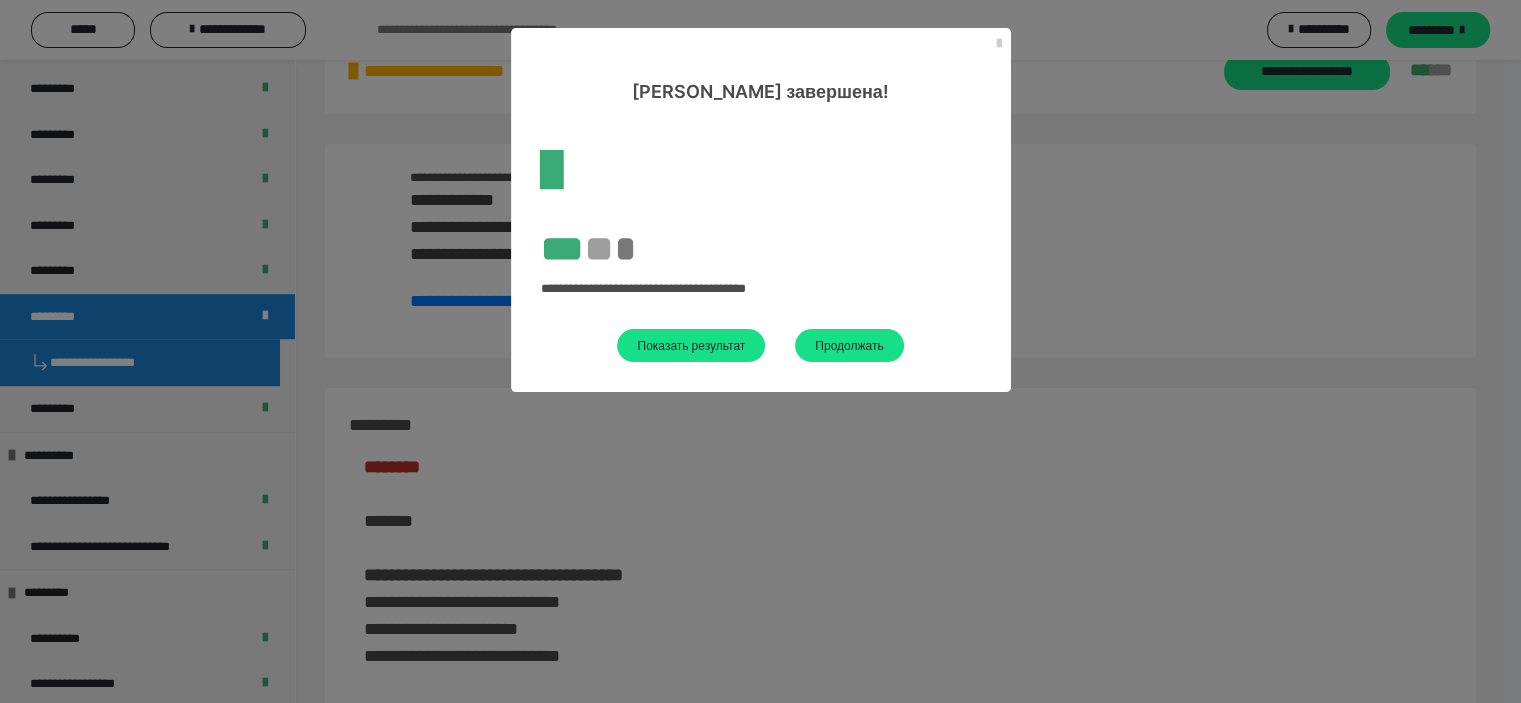 scroll, scrollTop: 3220, scrollLeft: 0, axis: vertical 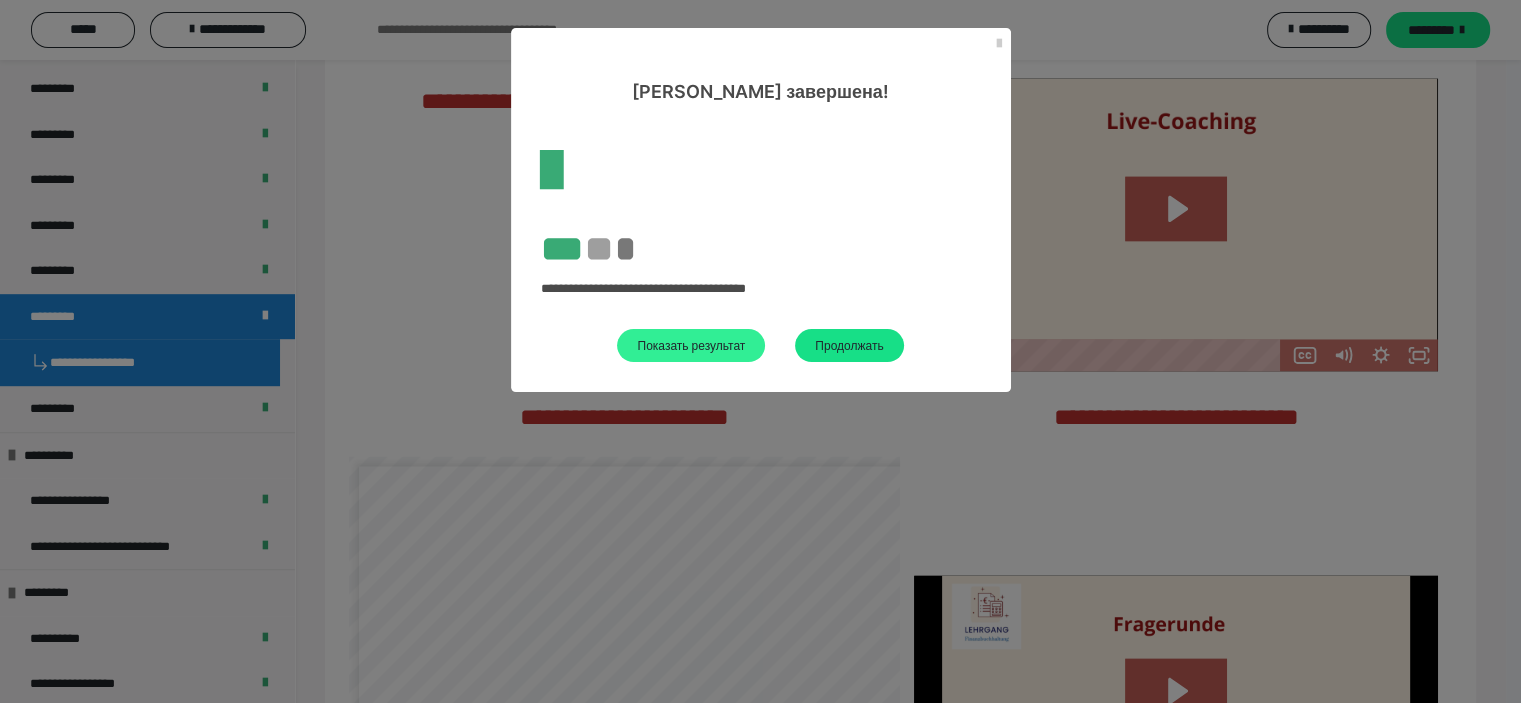 click on "Показать результат" at bounding box center (691, 345) 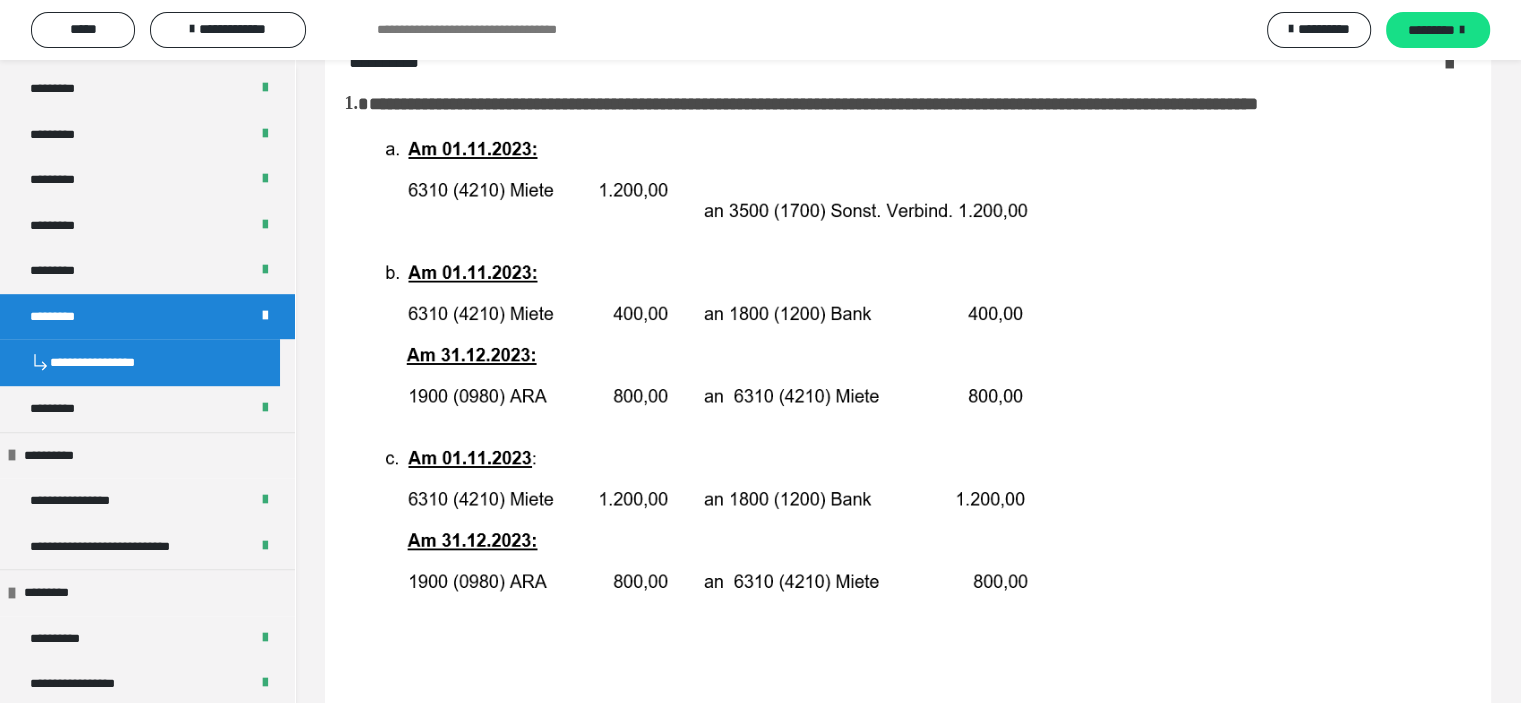 scroll, scrollTop: 0, scrollLeft: 0, axis: both 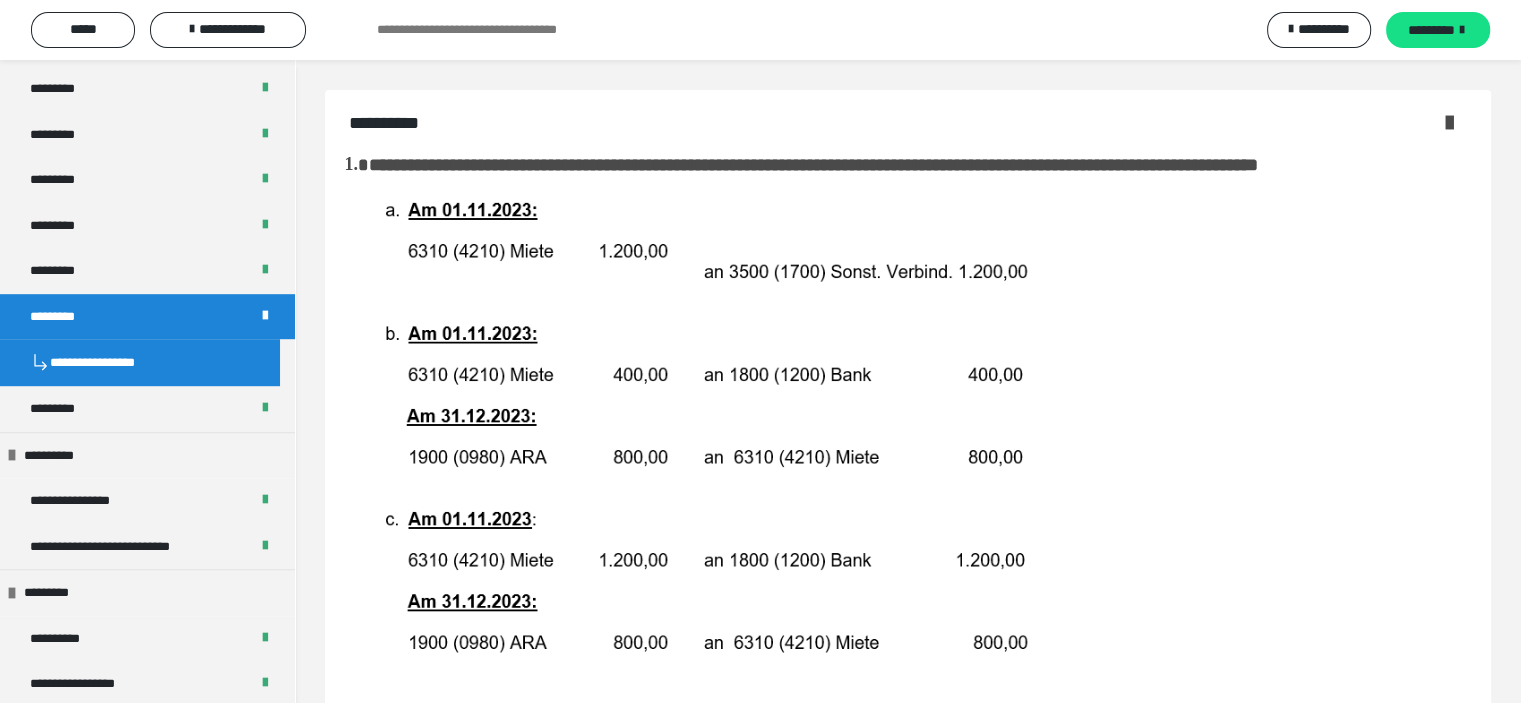 click on "**********" at bounding box center [908, 123] 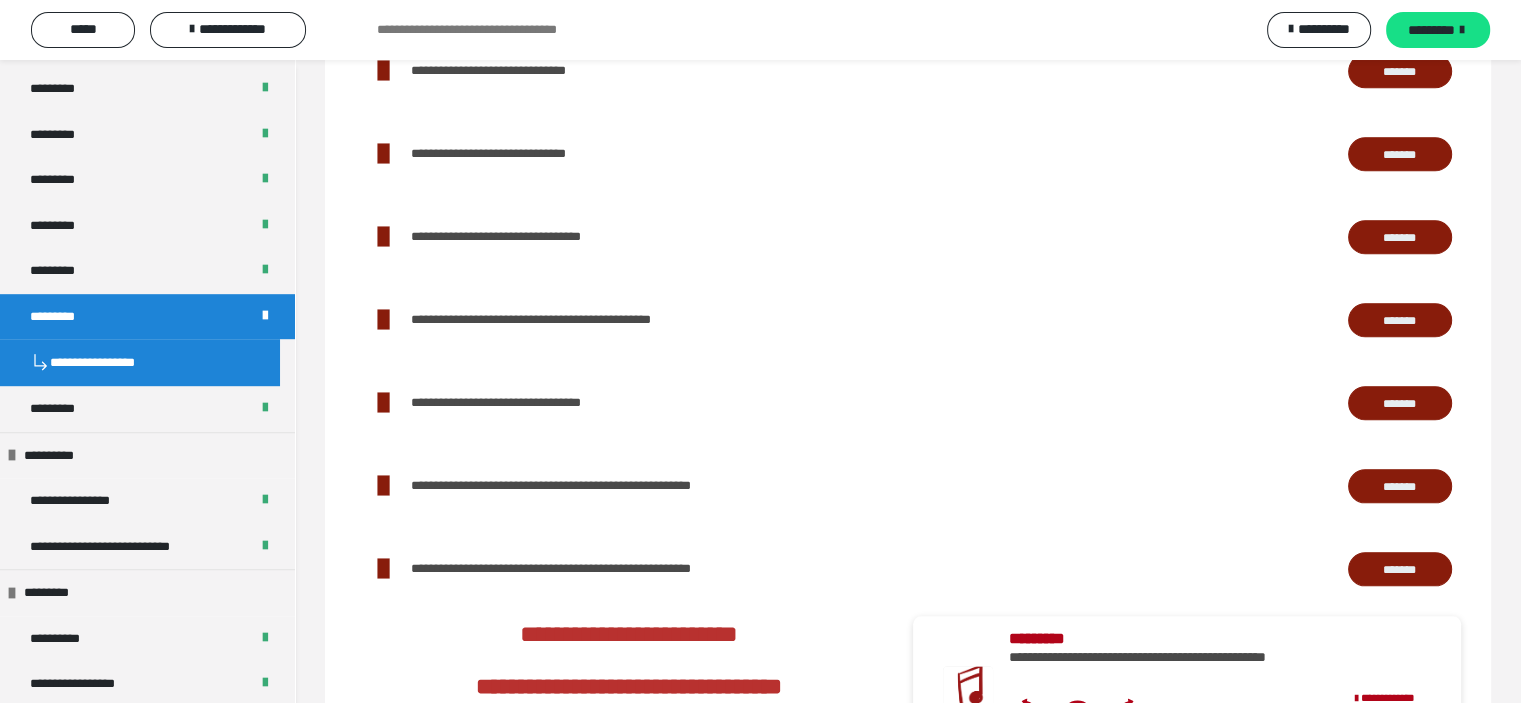 scroll, scrollTop: 2100, scrollLeft: 0, axis: vertical 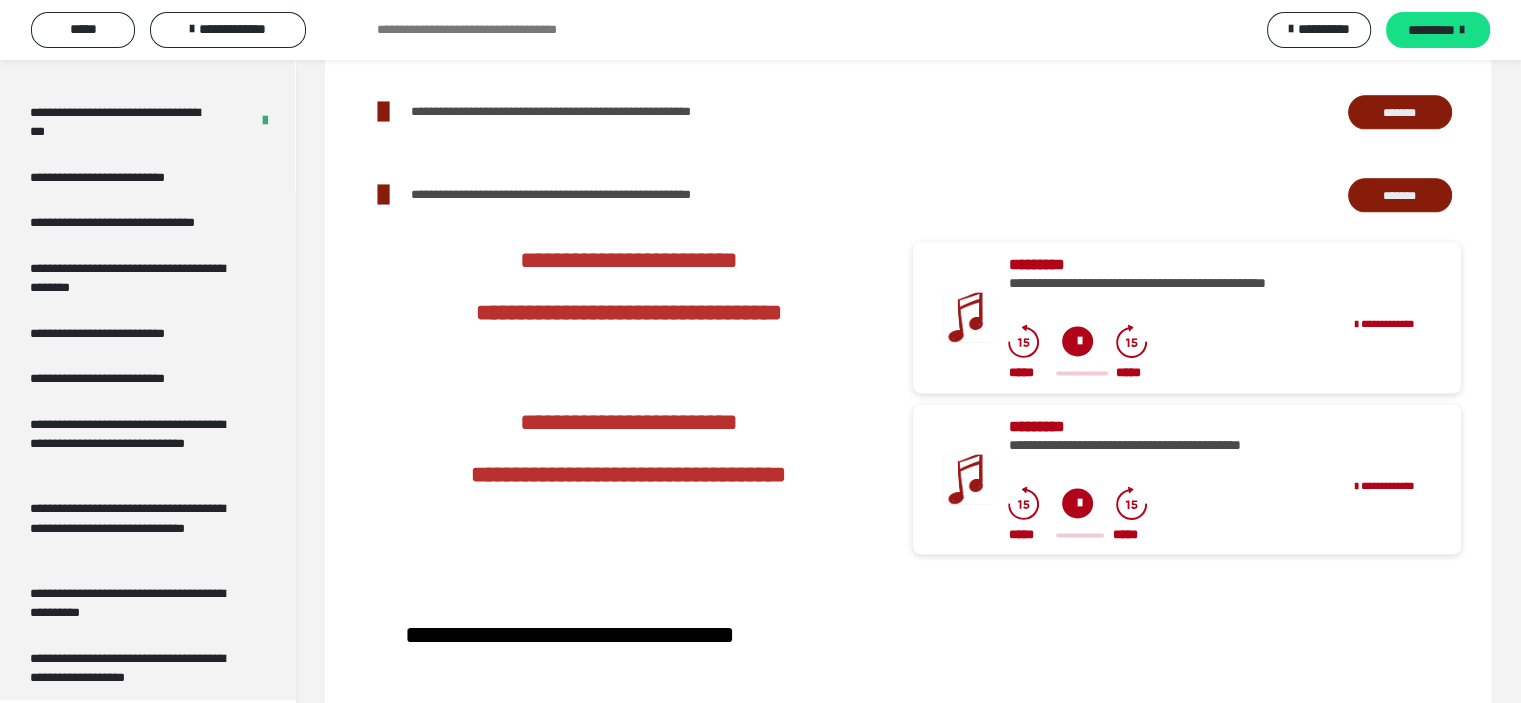 click at bounding box center (1077, 341) 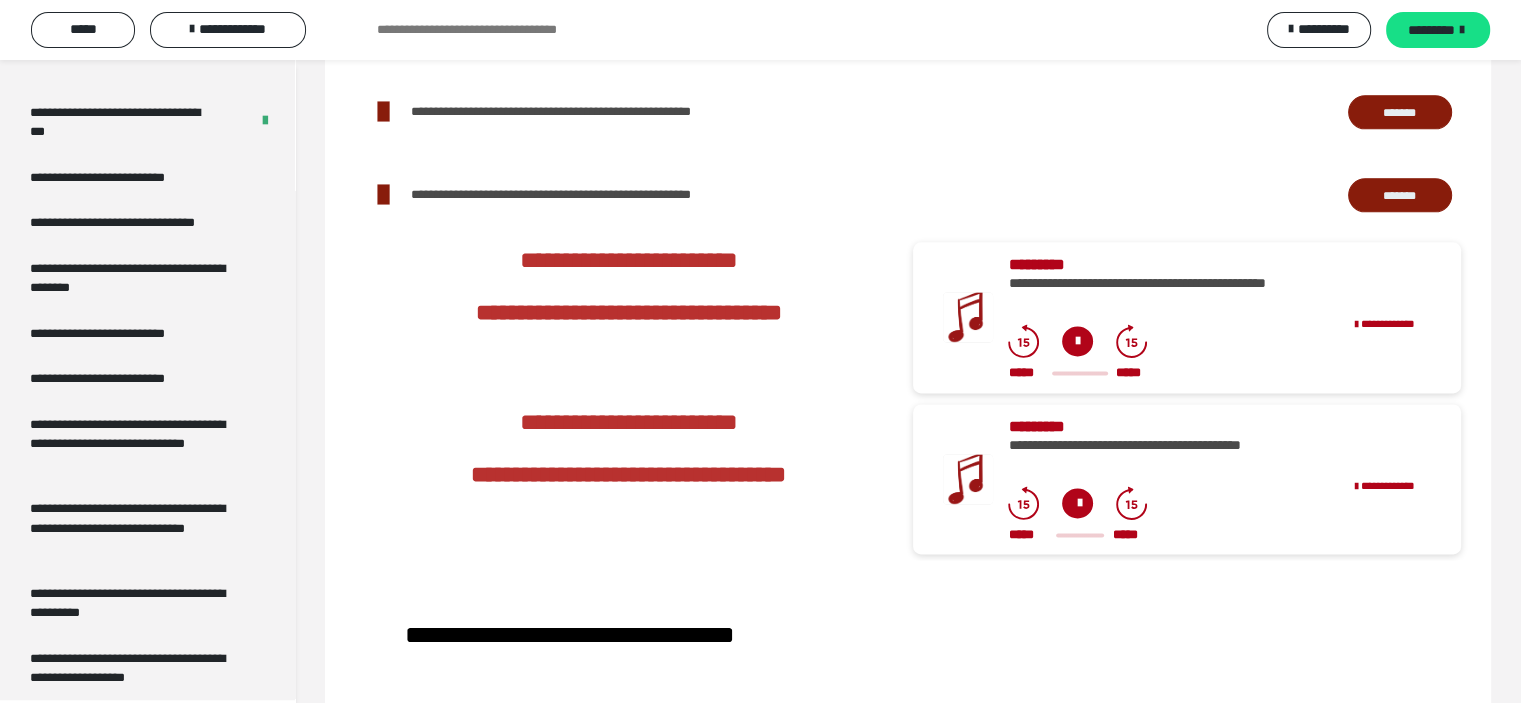 click at bounding box center [1077, 341] 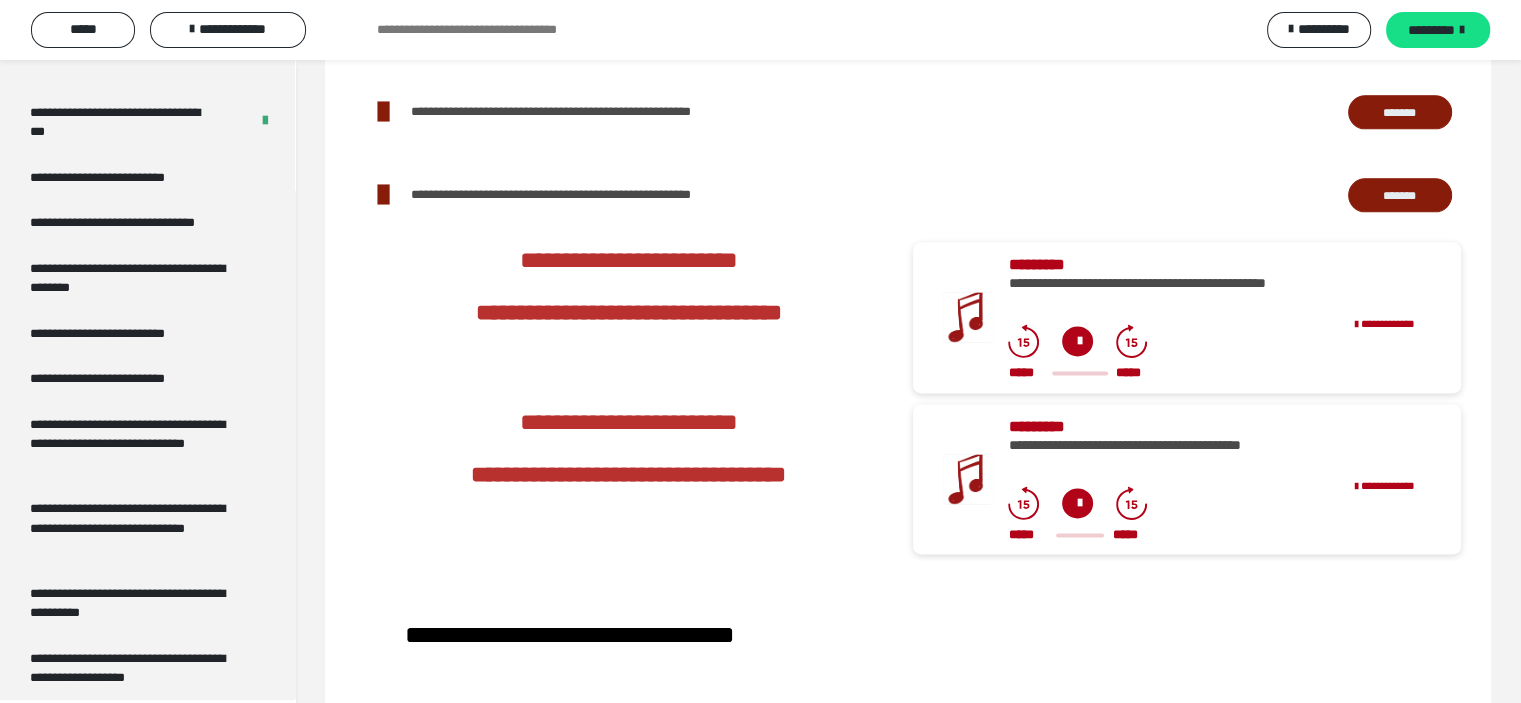 click on "**********" at bounding box center (147, 122) 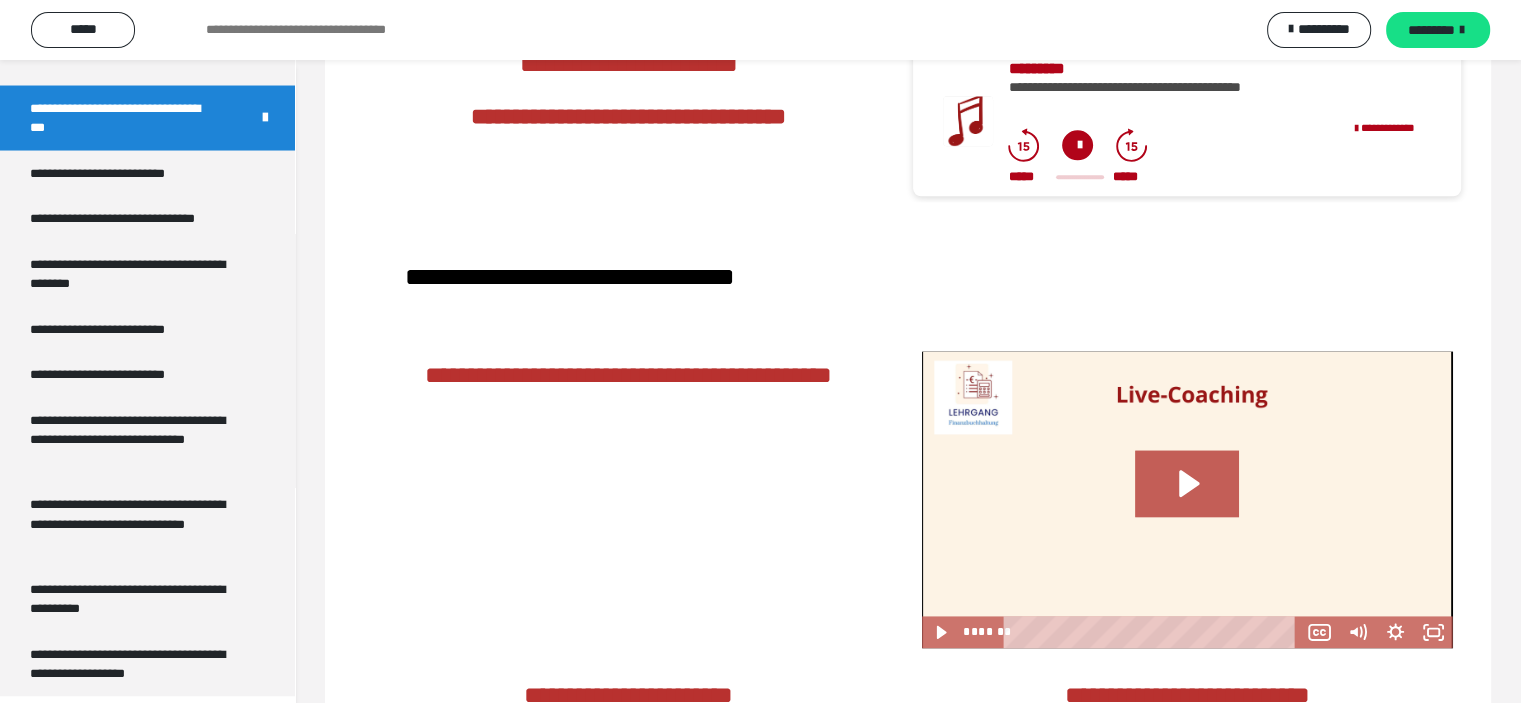 scroll, scrollTop: 60, scrollLeft: 0, axis: vertical 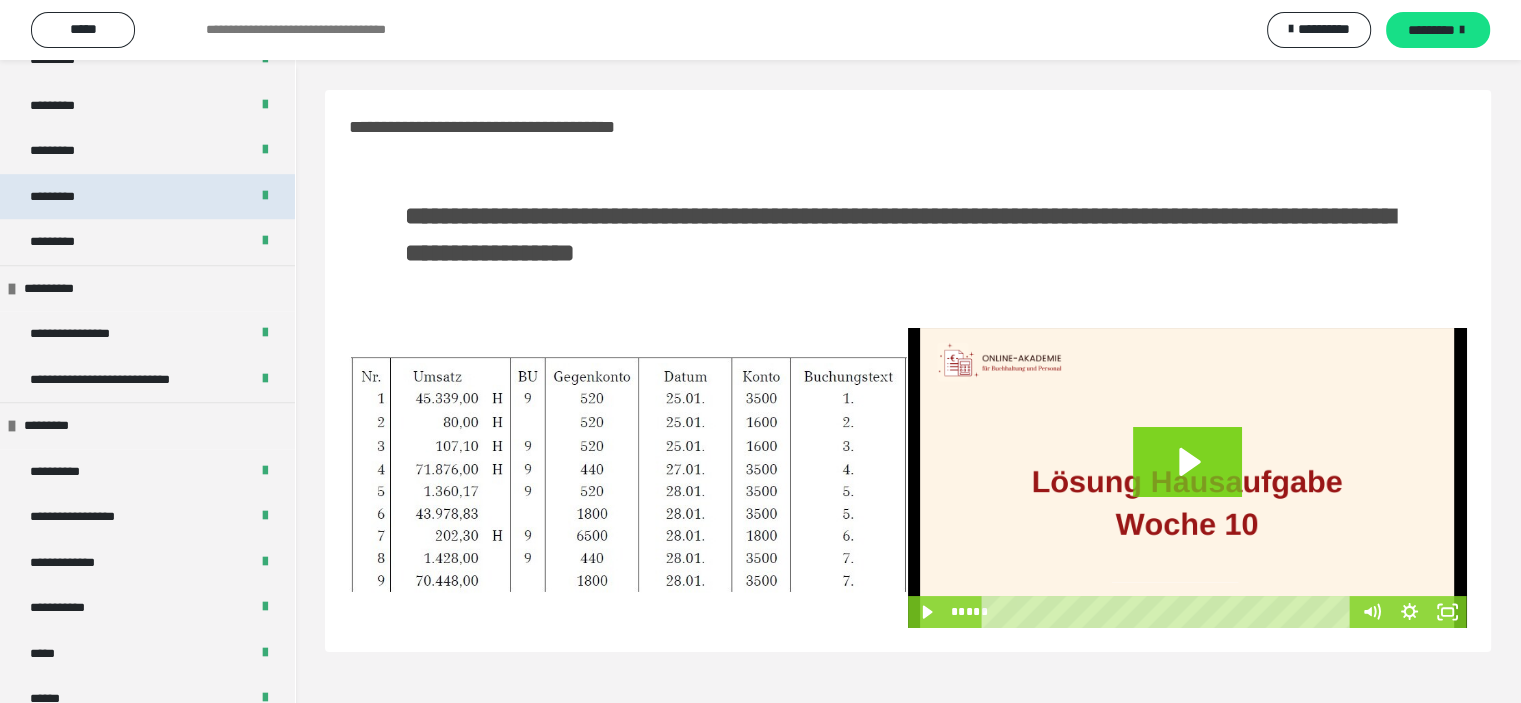 click on "*********" at bounding box center (52, 196) 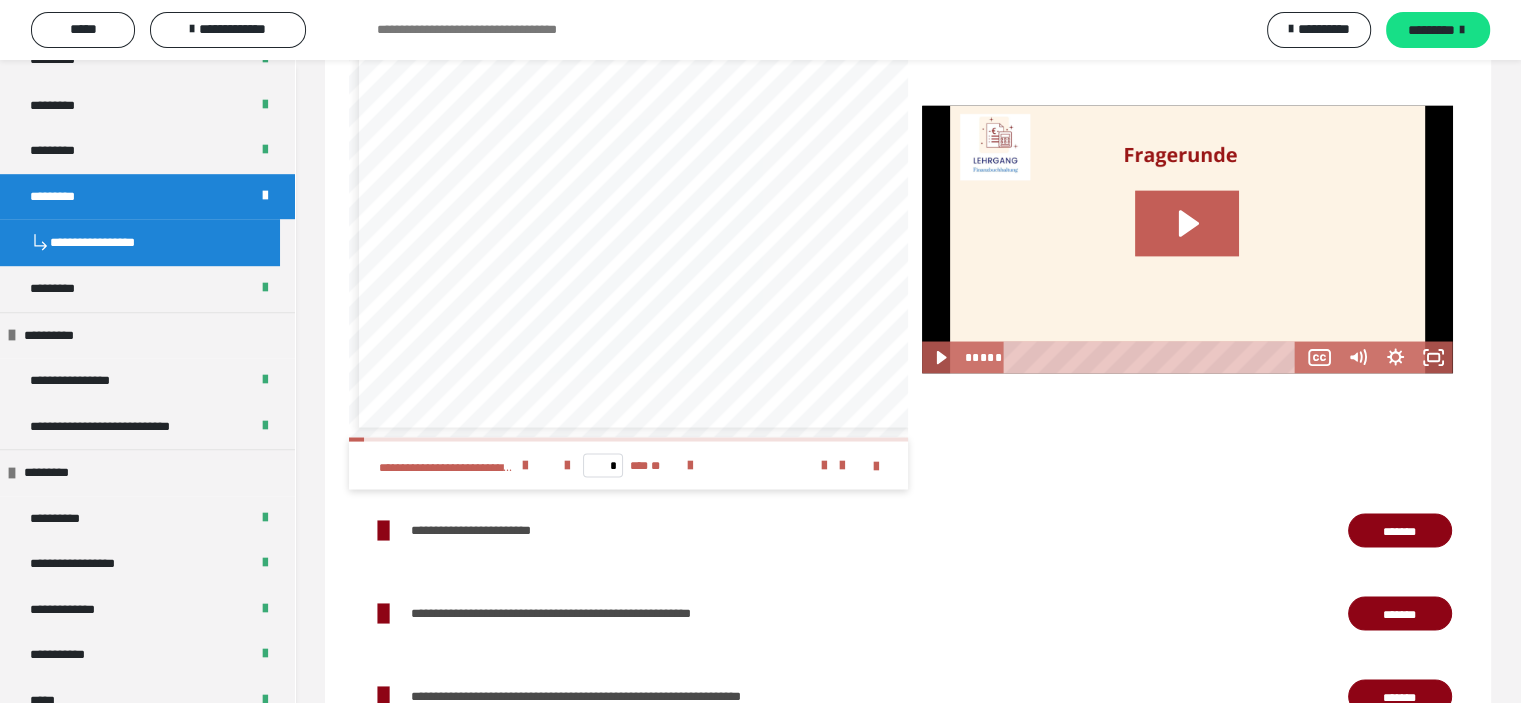 scroll, scrollTop: 3800, scrollLeft: 0, axis: vertical 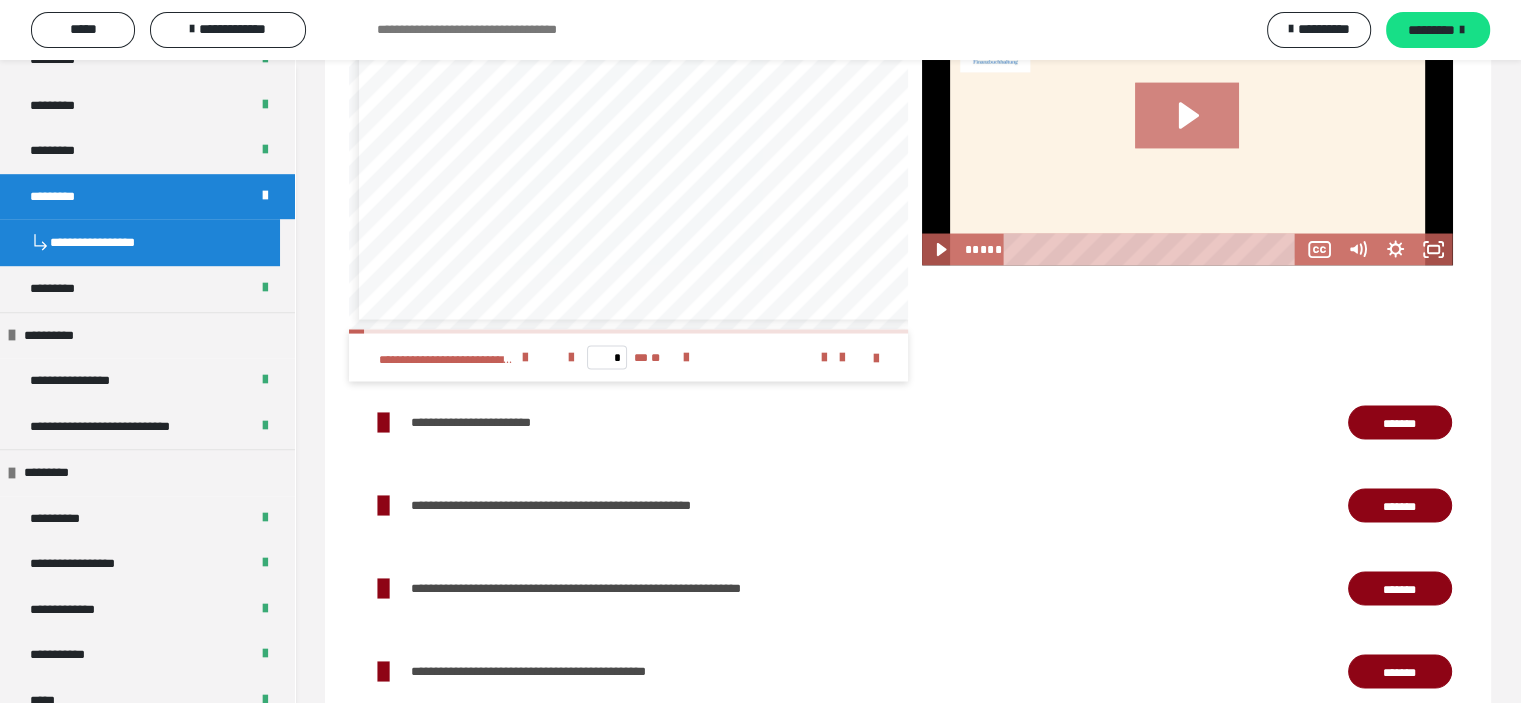 click 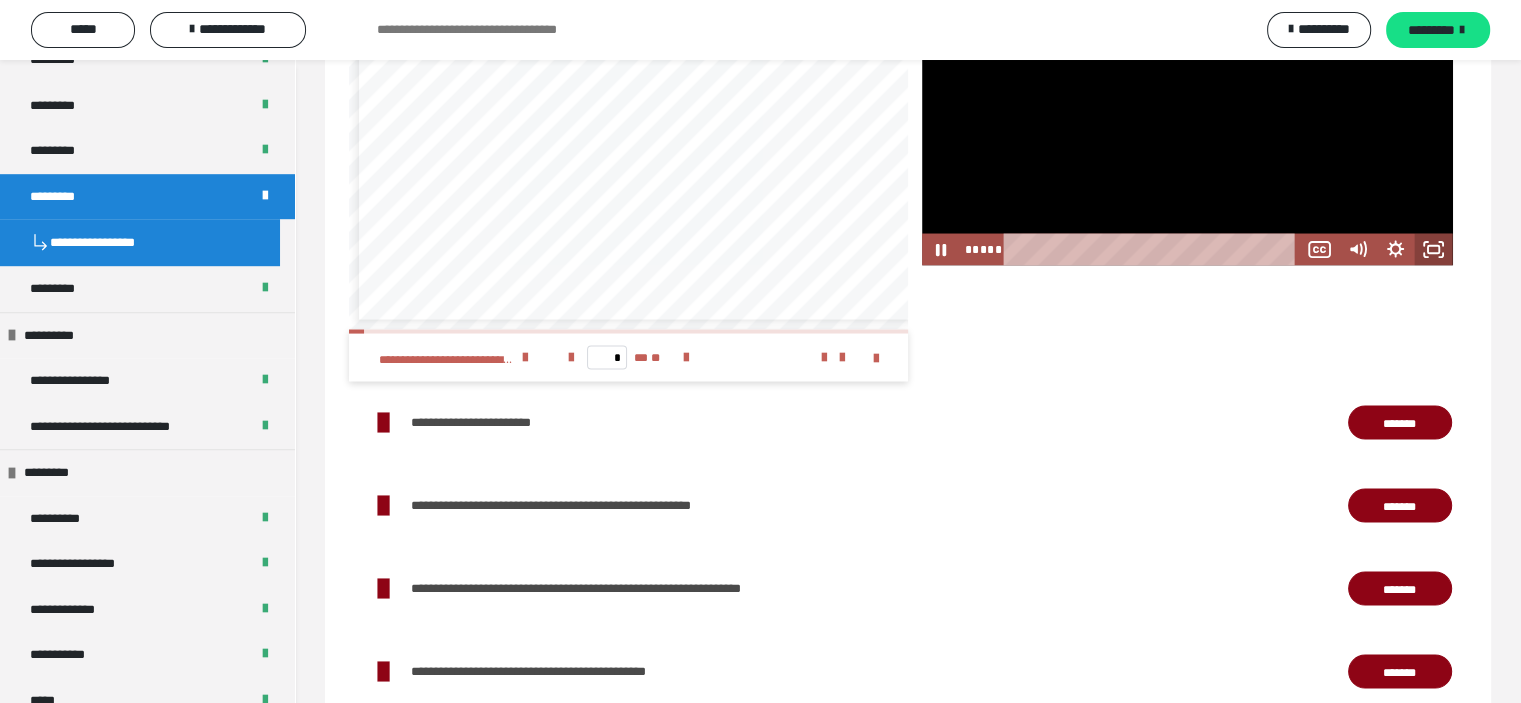 click 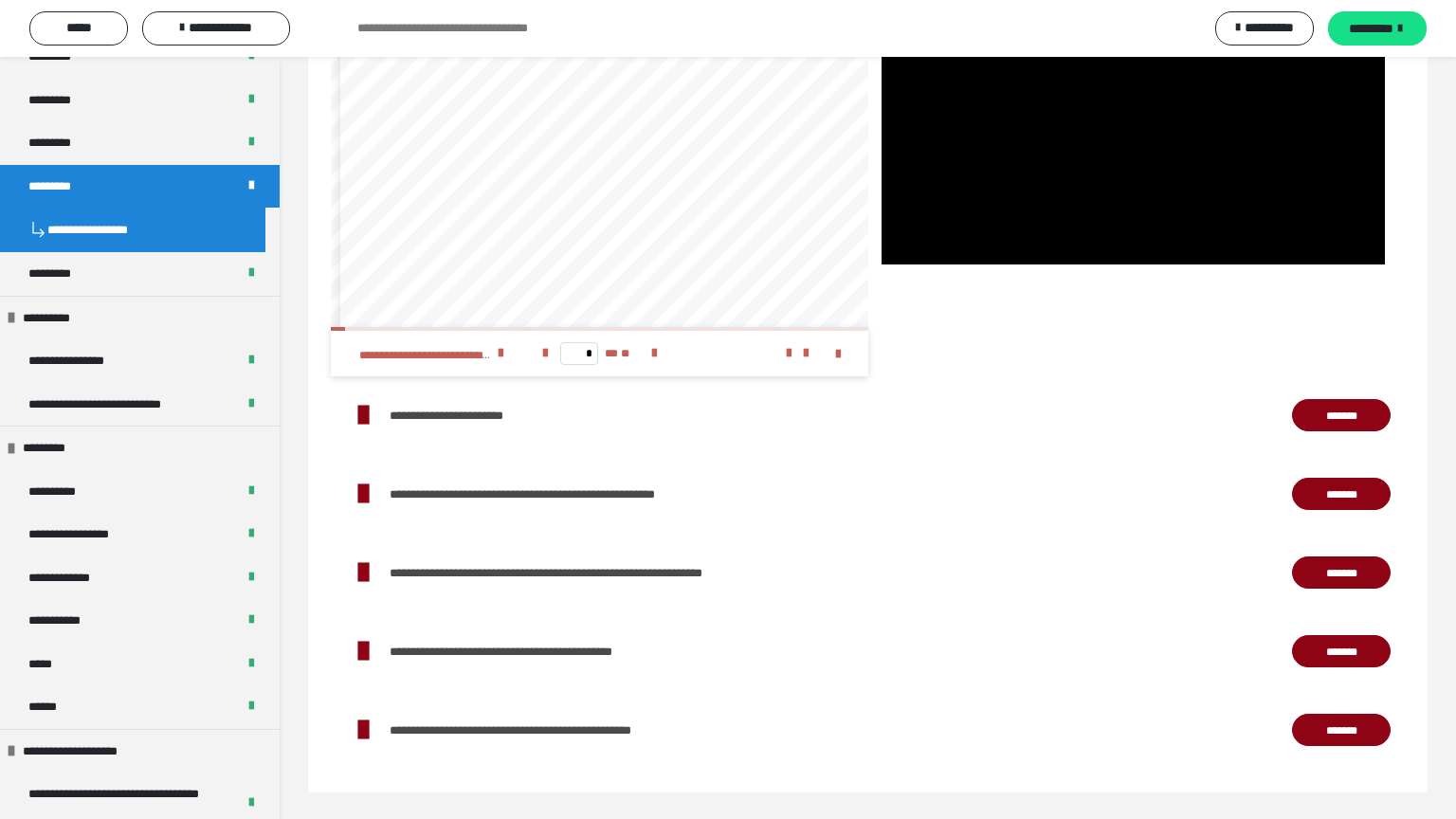 type 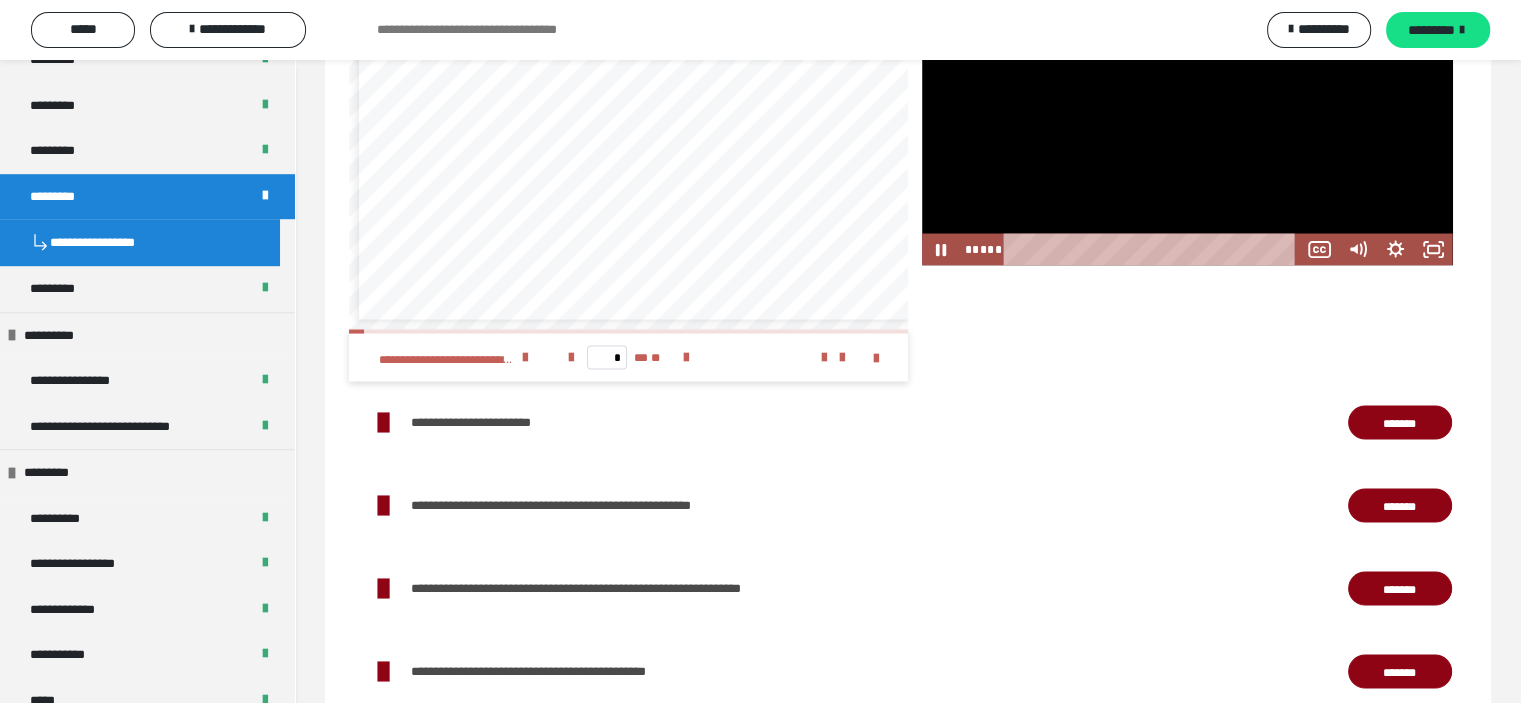 click at bounding box center (1187, 130) 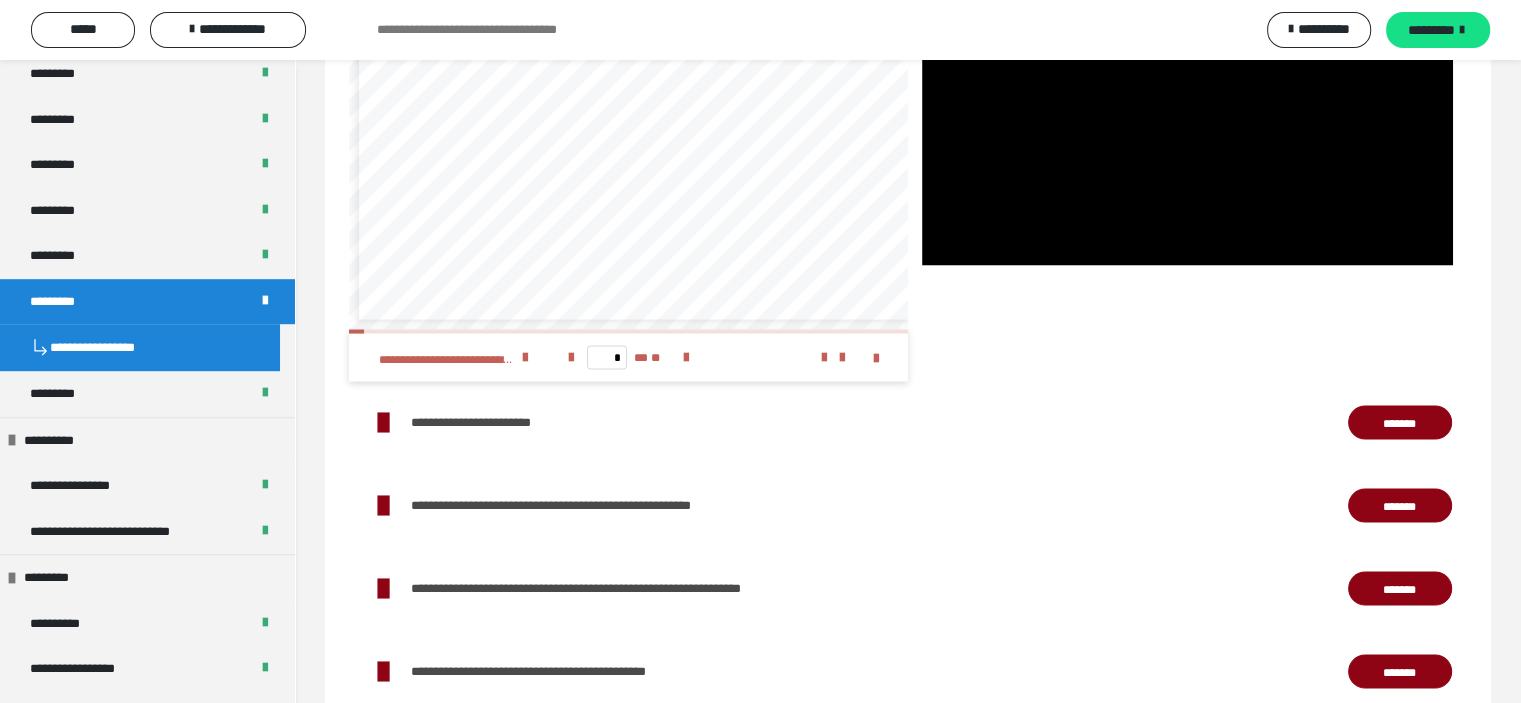scroll, scrollTop: 1100, scrollLeft: 0, axis: vertical 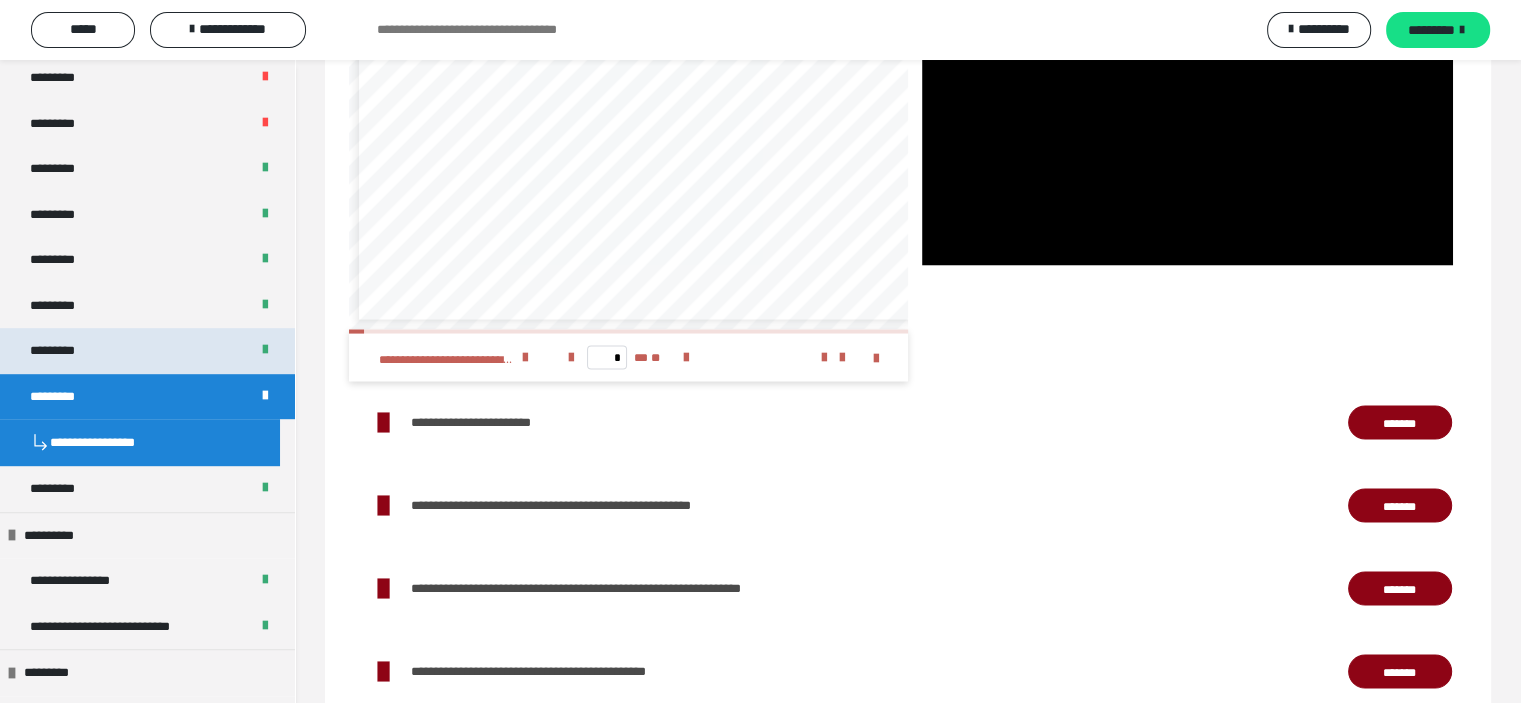click on "*********" at bounding box center [147, 351] 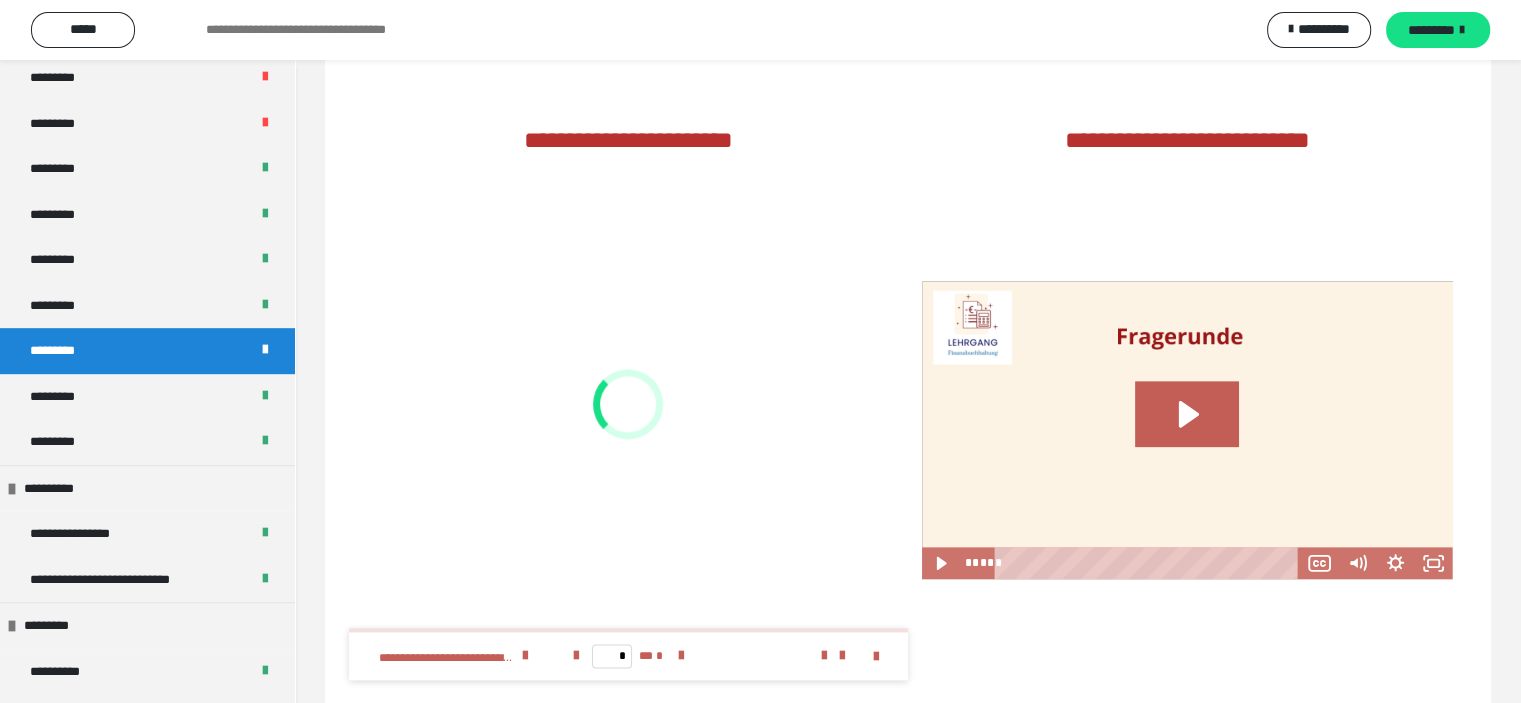 scroll, scrollTop: 2628, scrollLeft: 0, axis: vertical 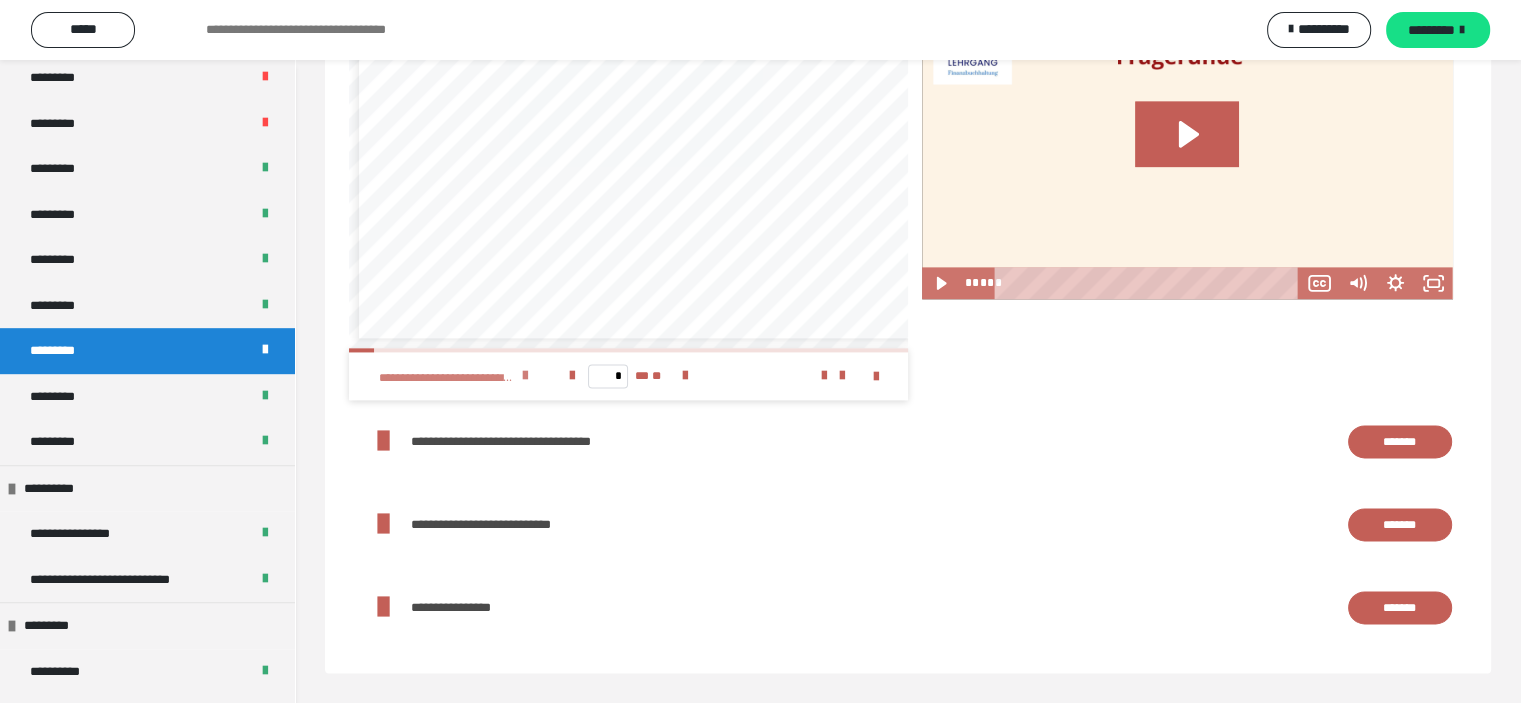 click at bounding box center [525, 376] 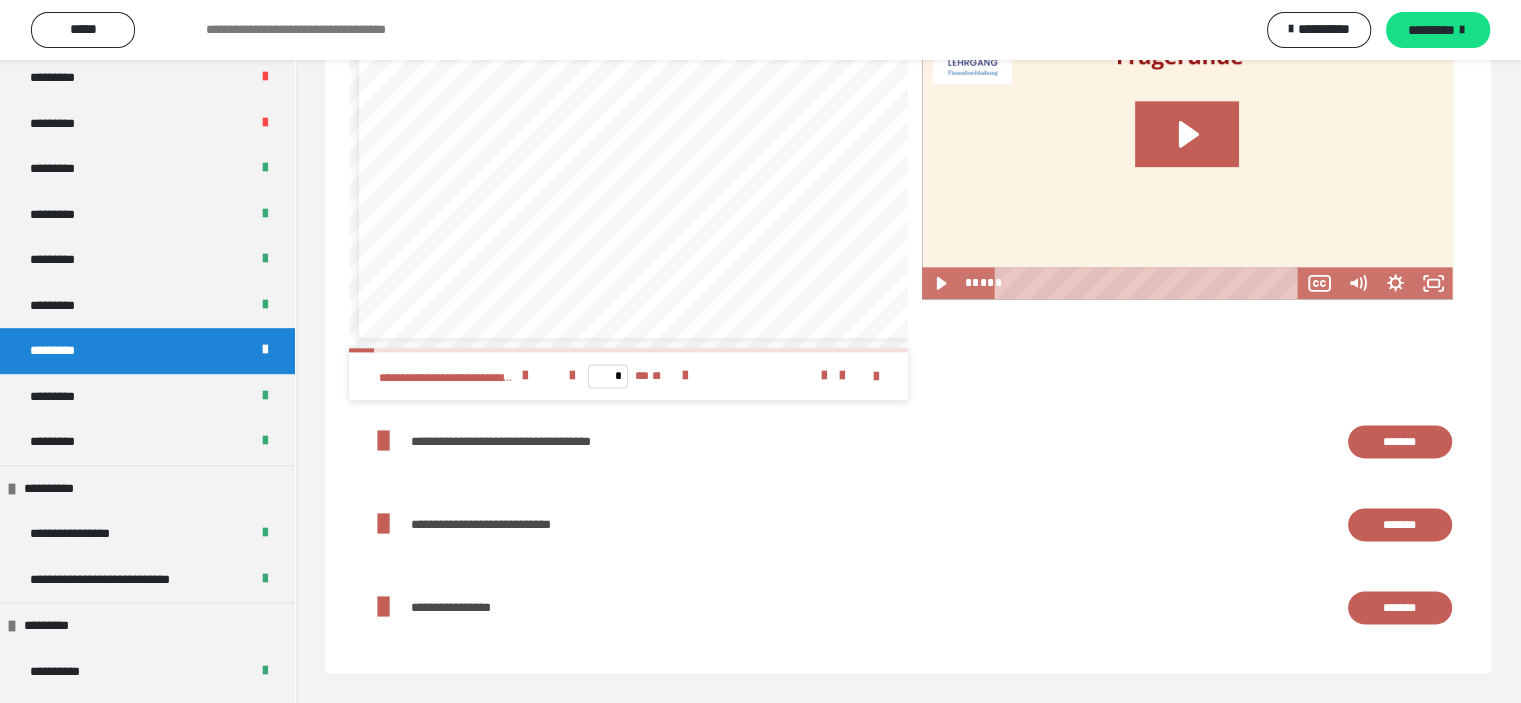 click on "*******" at bounding box center [1399, 442] 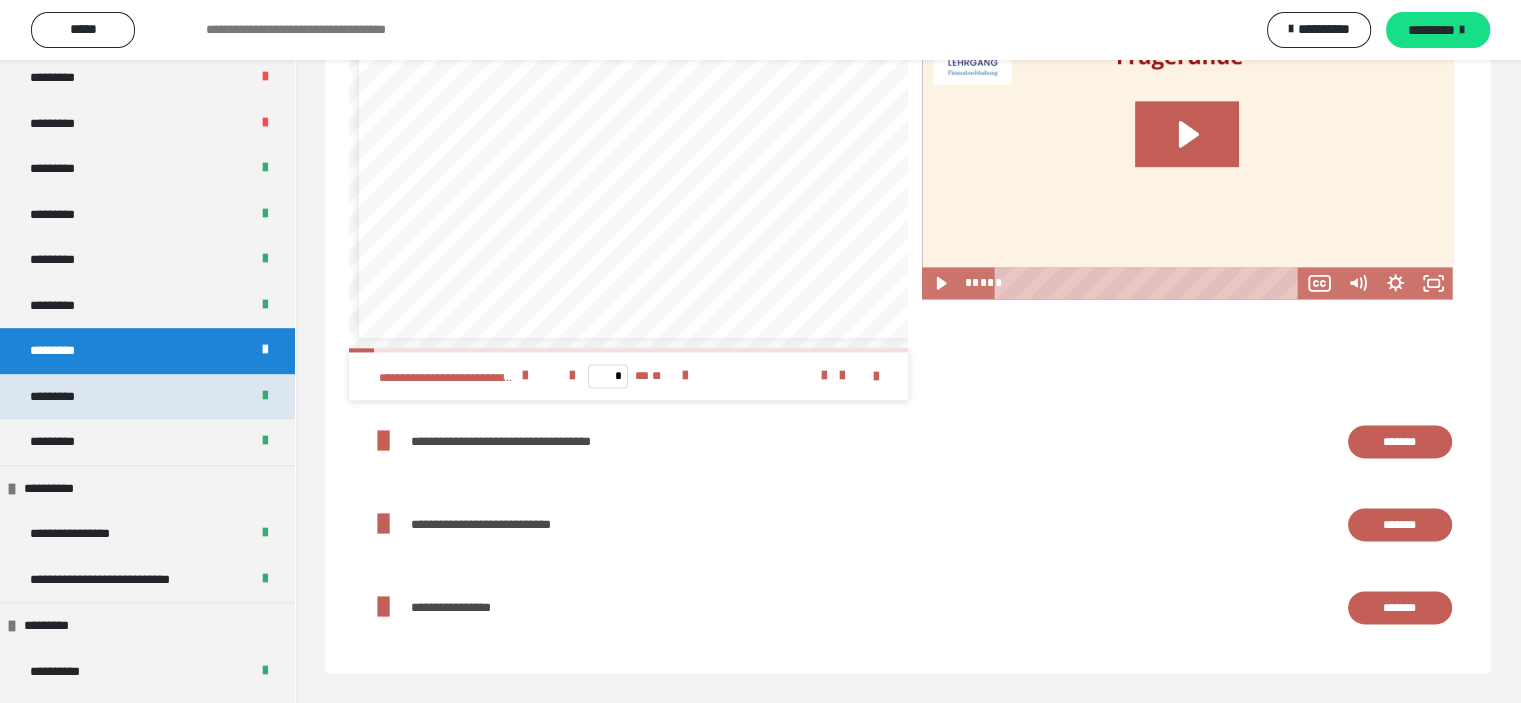 click on "*********" at bounding box center [147, 397] 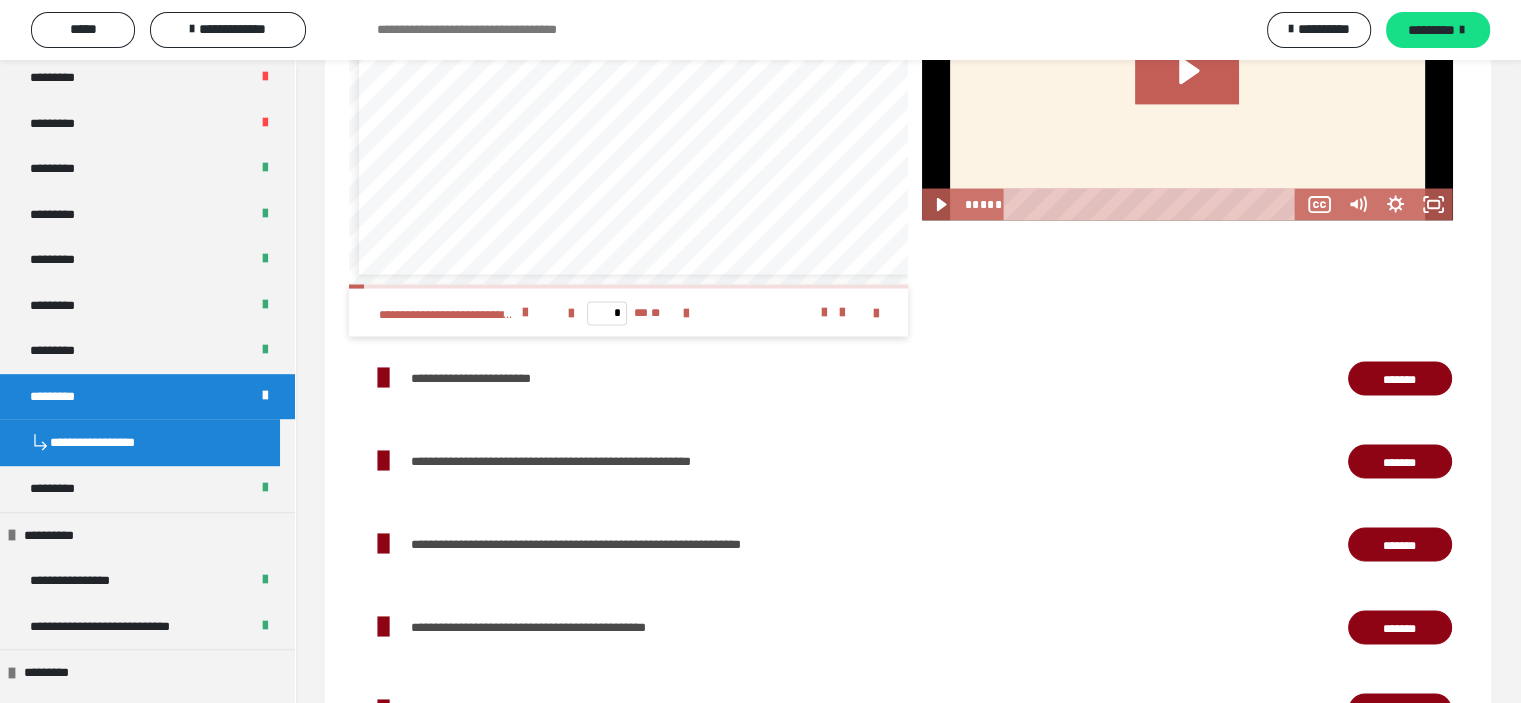 scroll, scrollTop: 3758, scrollLeft: 0, axis: vertical 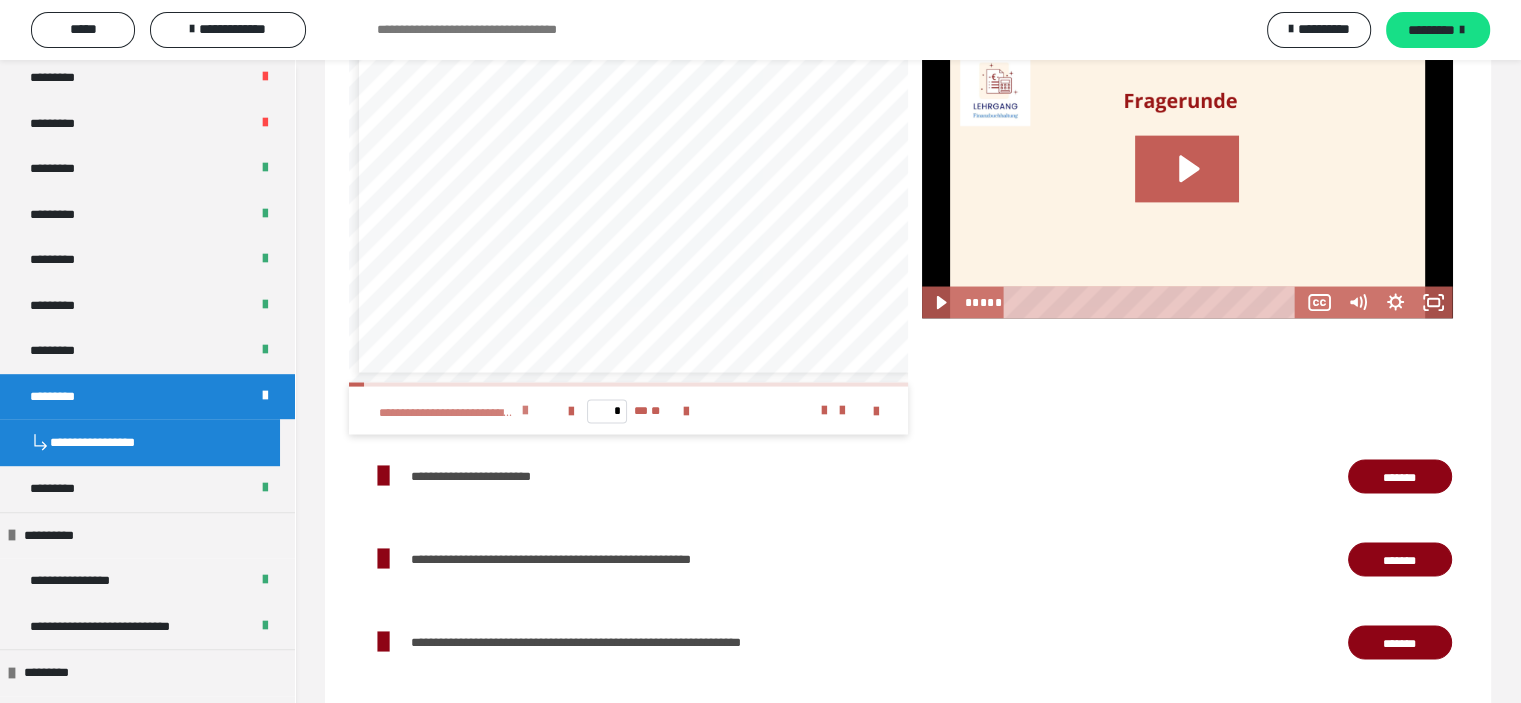 click at bounding box center [525, 410] 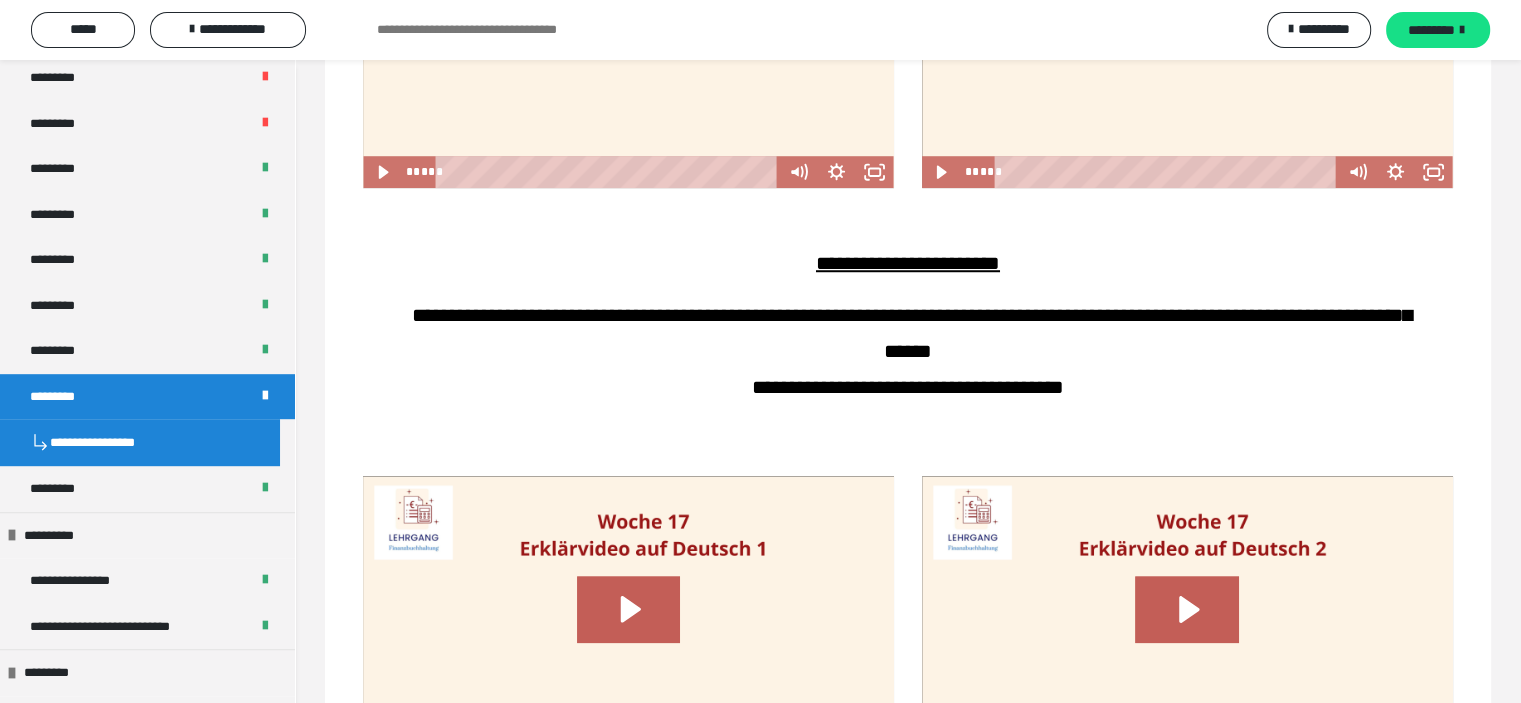scroll, scrollTop: 1758, scrollLeft: 0, axis: vertical 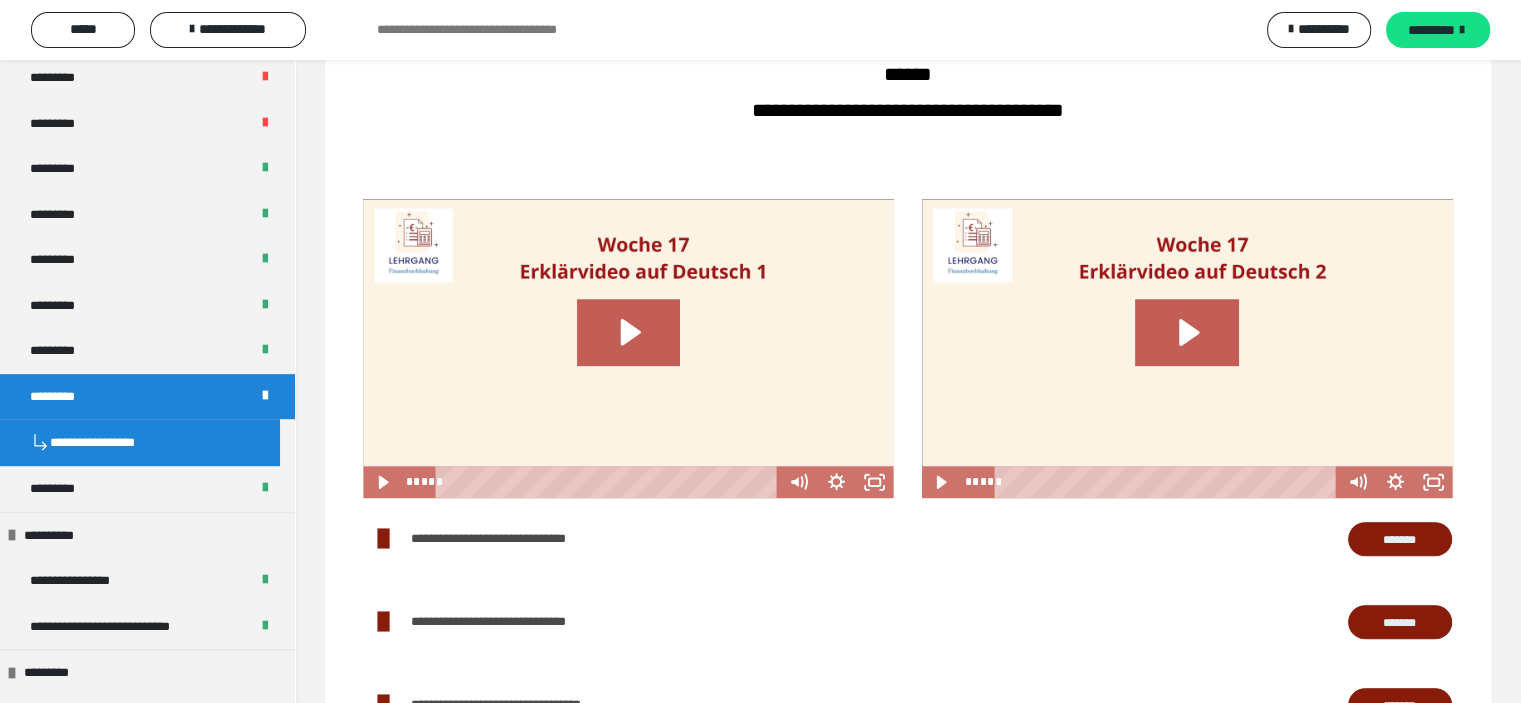 click on "*******" at bounding box center (1399, 540) 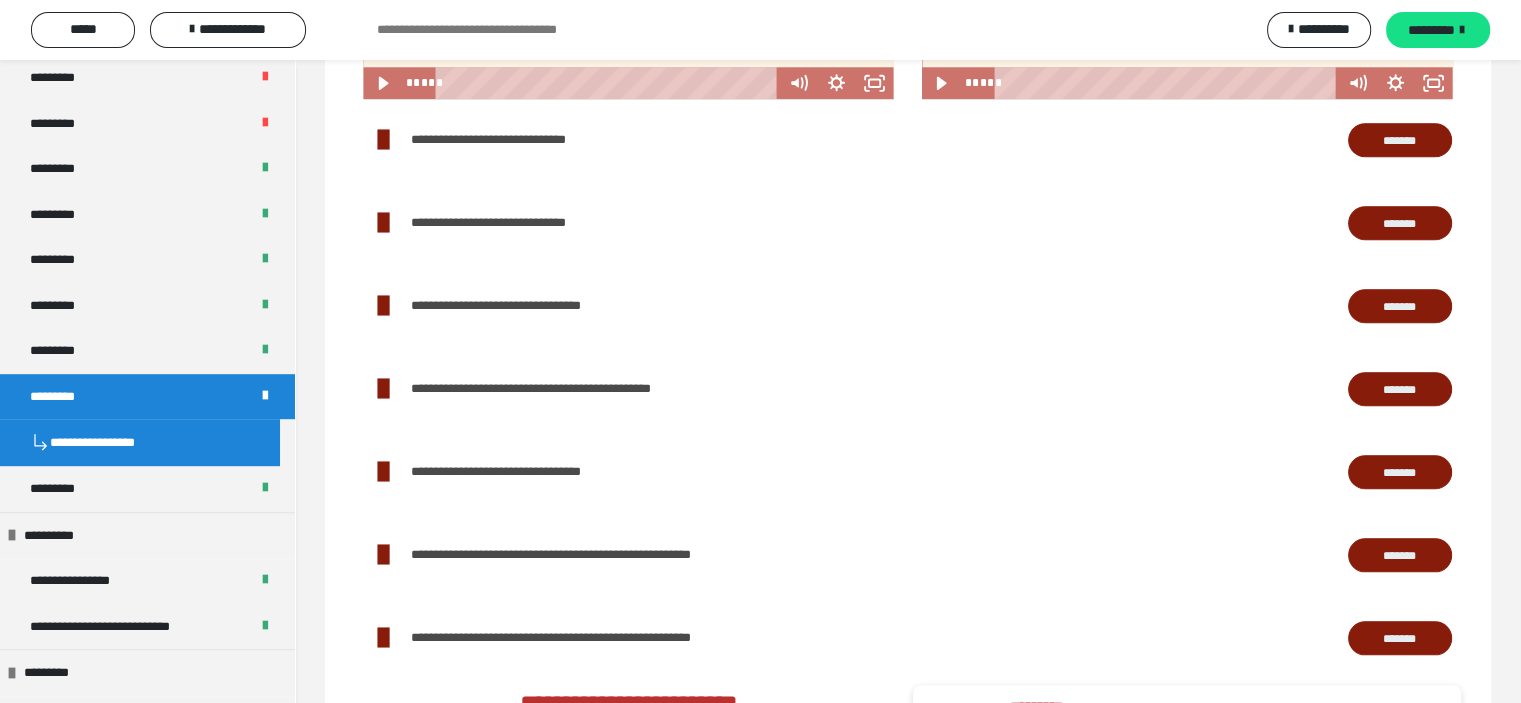 scroll, scrollTop: 2158, scrollLeft: 0, axis: vertical 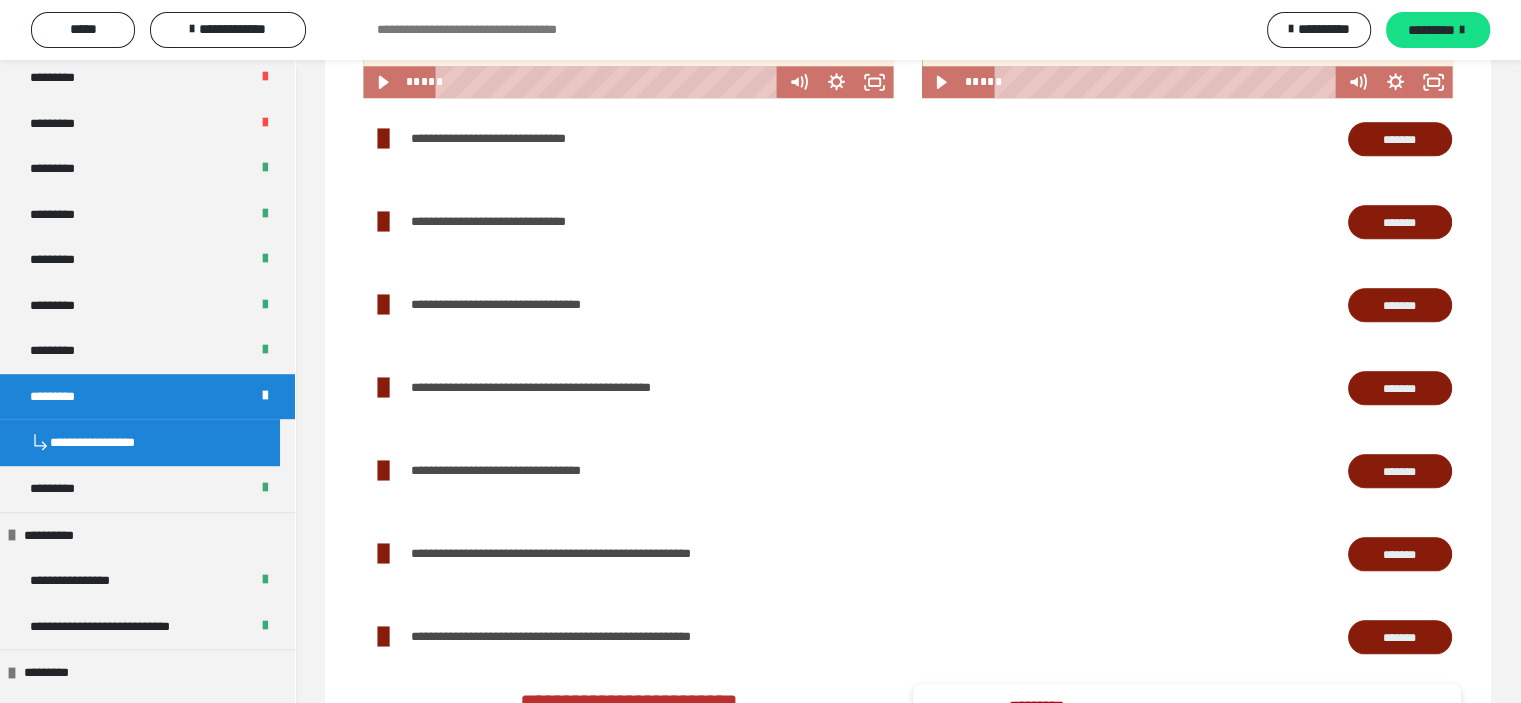 click on "*******" at bounding box center [1400, 222] 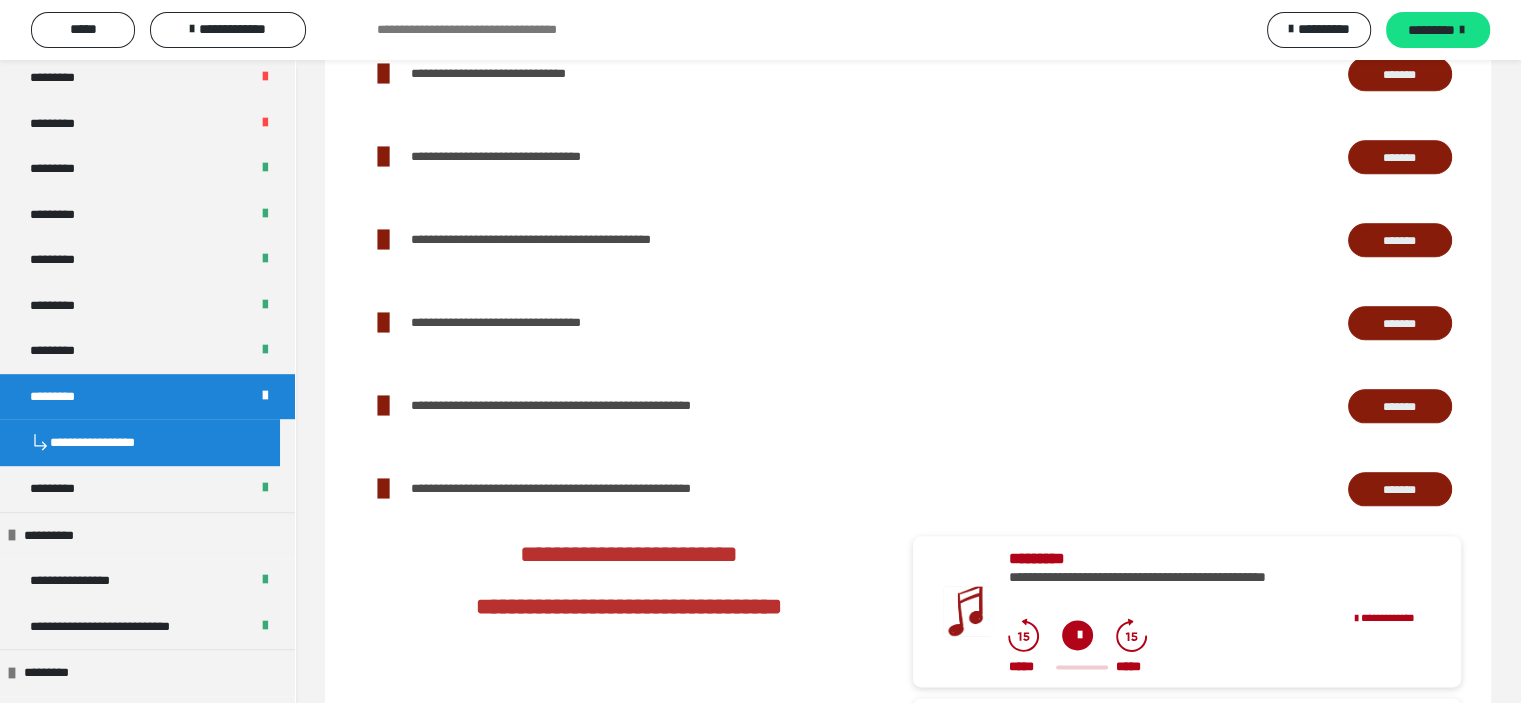 scroll, scrollTop: 2358, scrollLeft: 0, axis: vertical 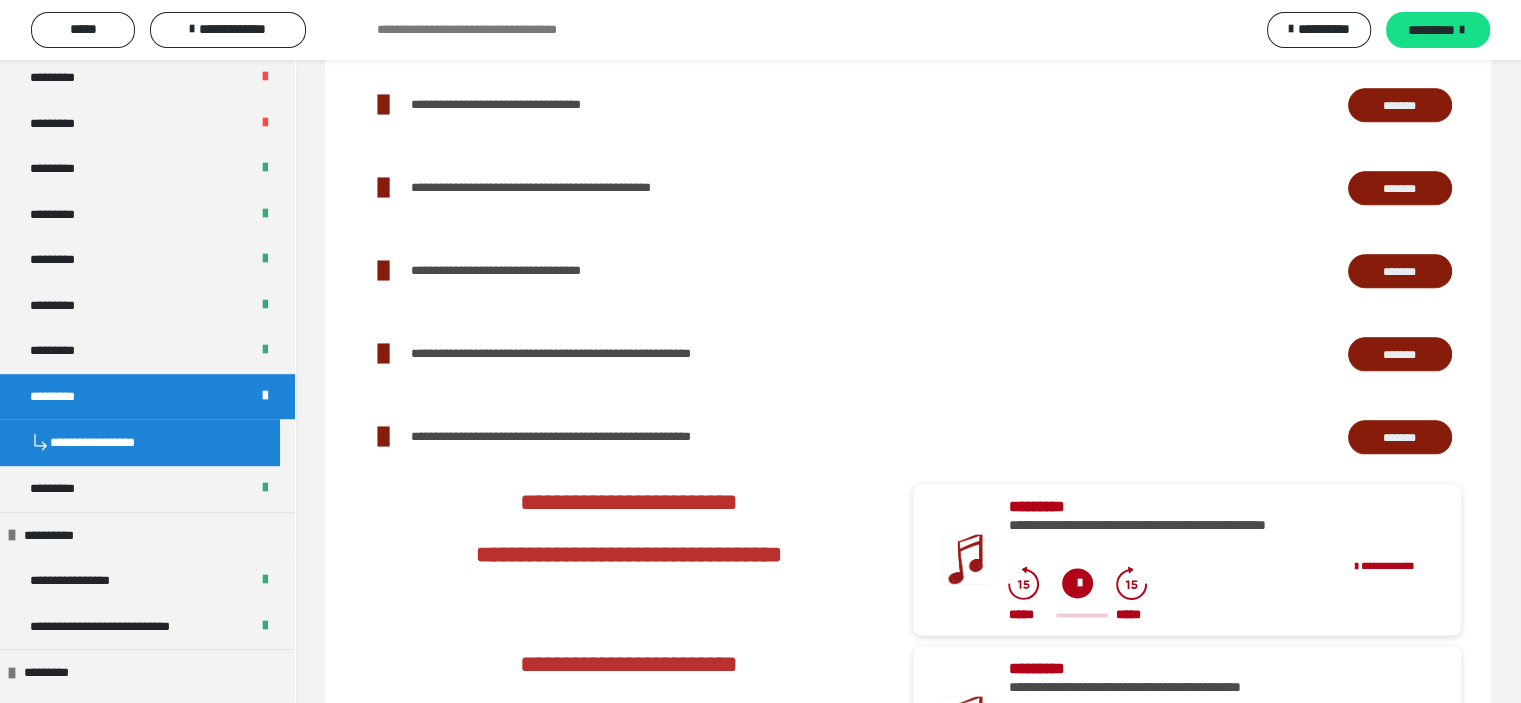 click on "*******" at bounding box center (1399, 189) 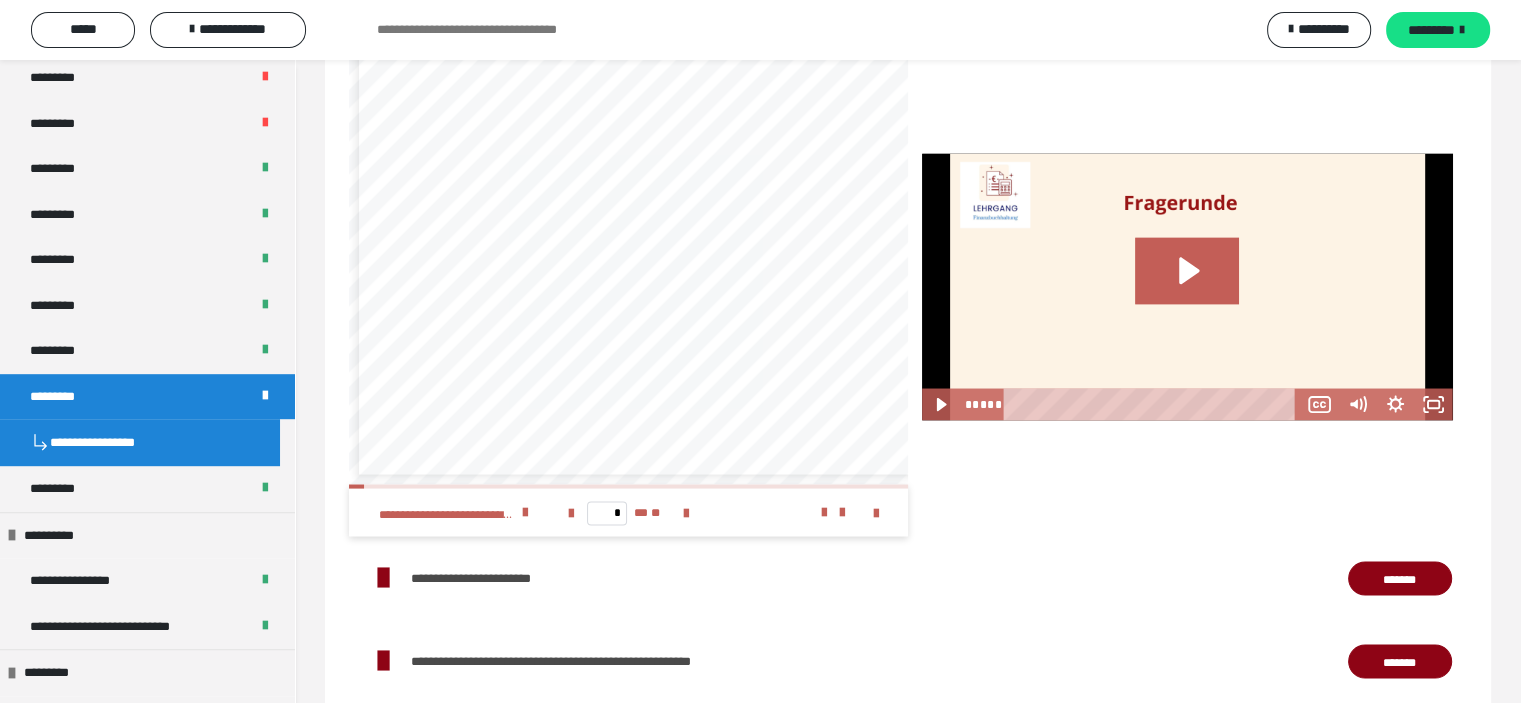 scroll, scrollTop: 3658, scrollLeft: 0, axis: vertical 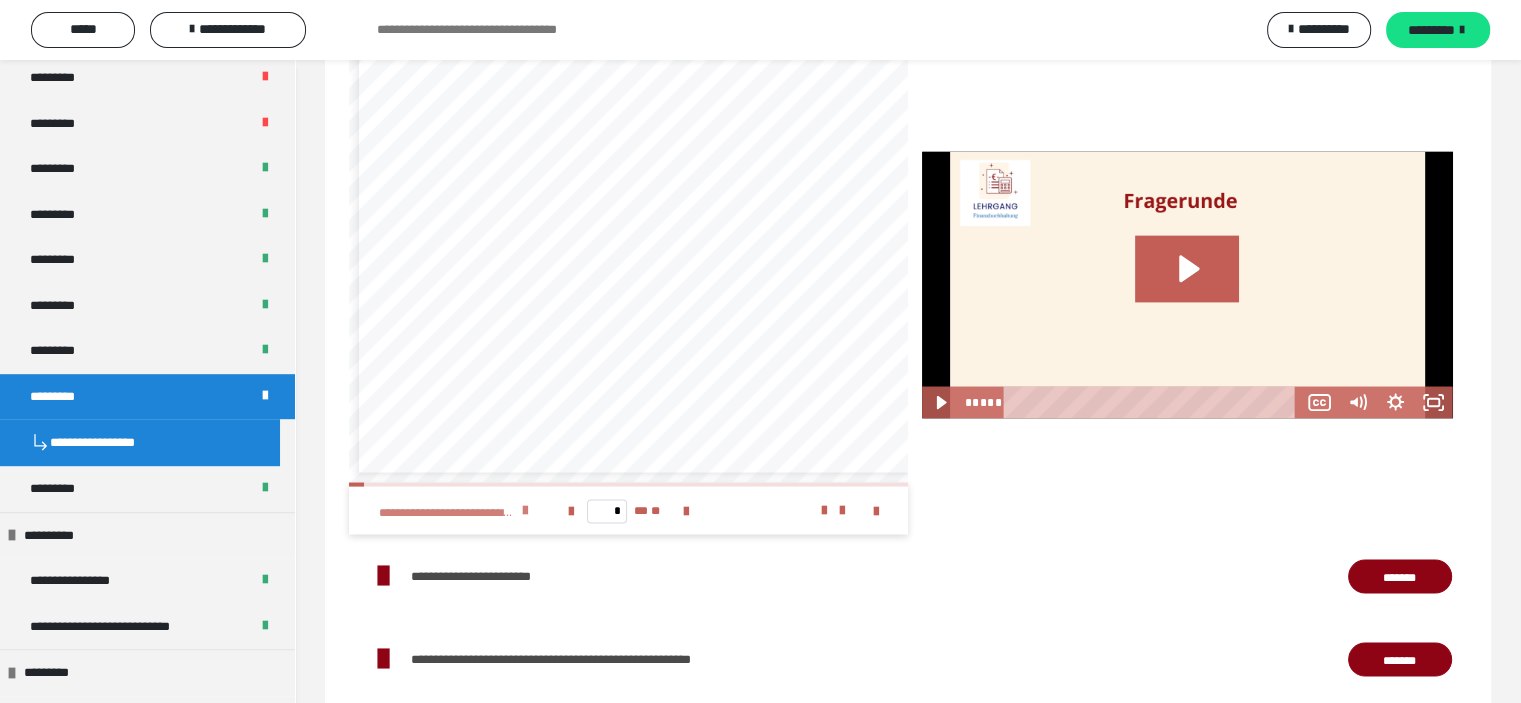click at bounding box center (525, 510) 